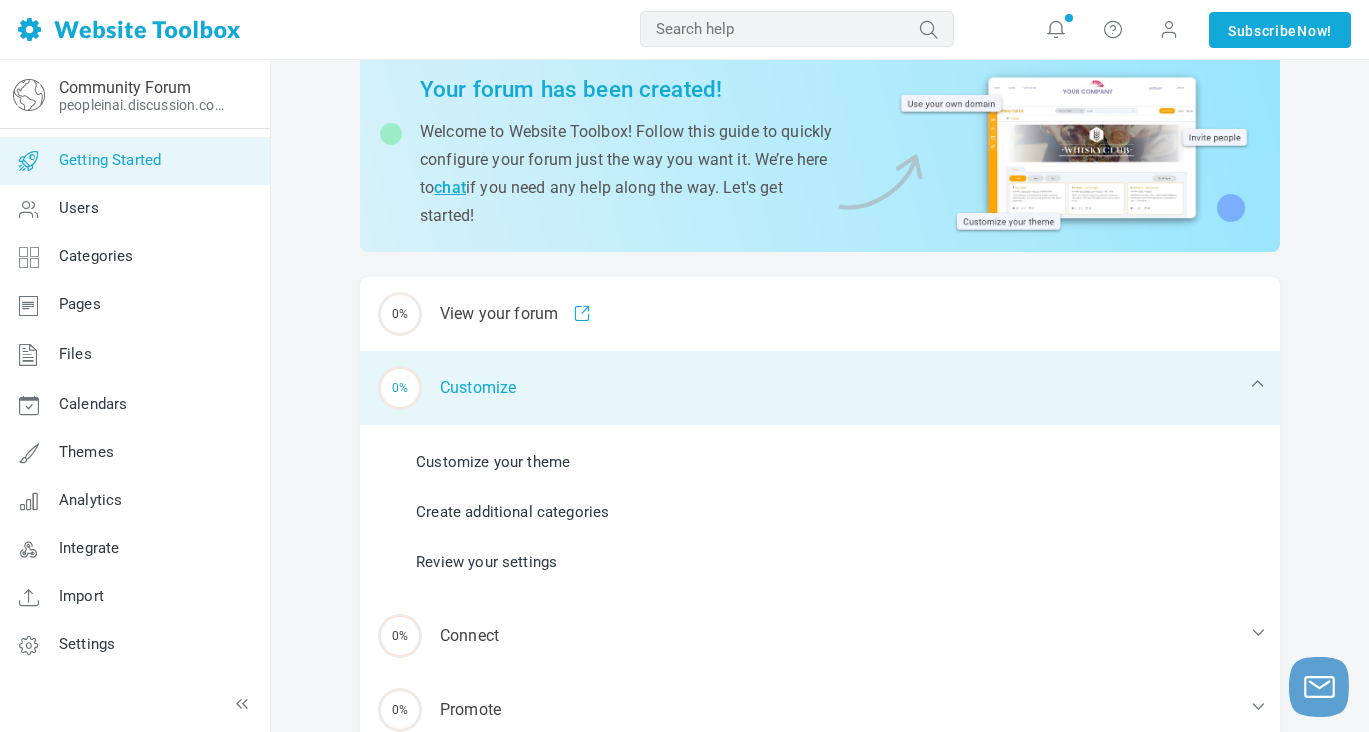 scroll, scrollTop: 0, scrollLeft: 0, axis: both 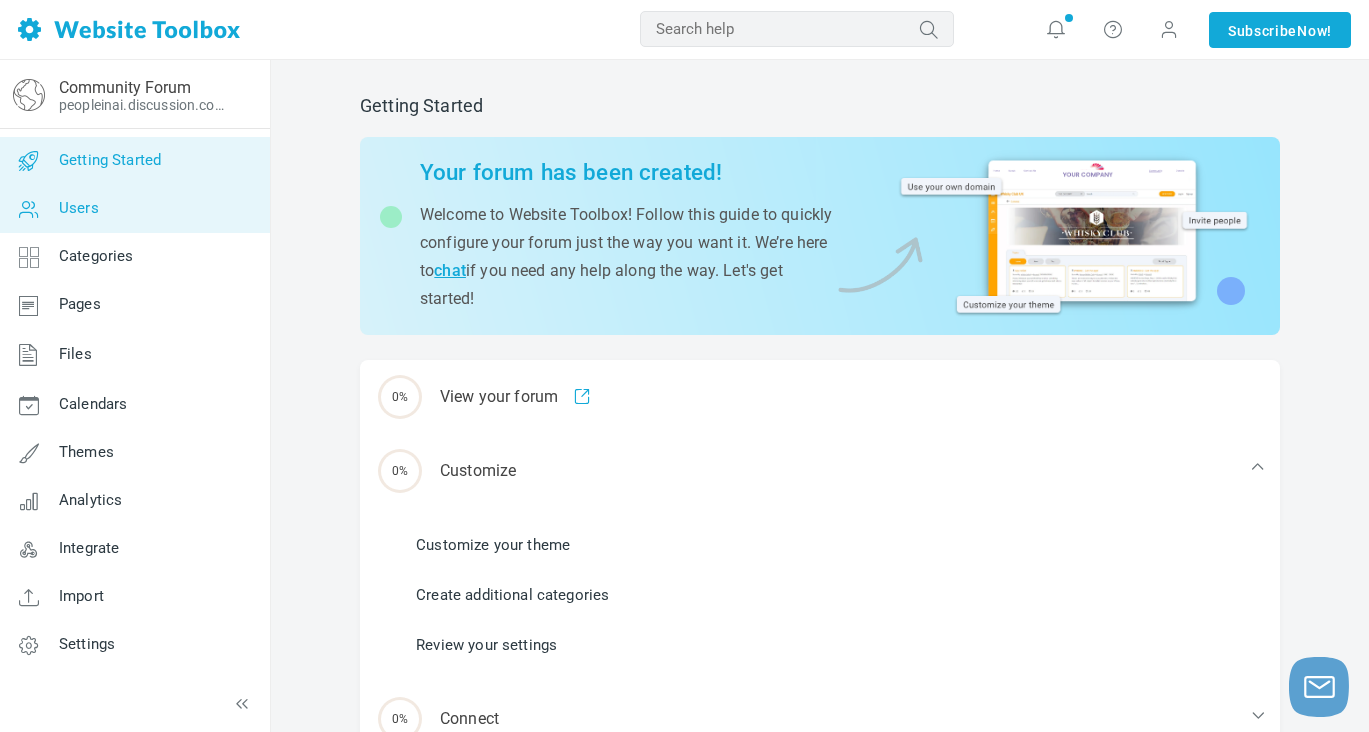 click on "Users" at bounding box center (134, 209) 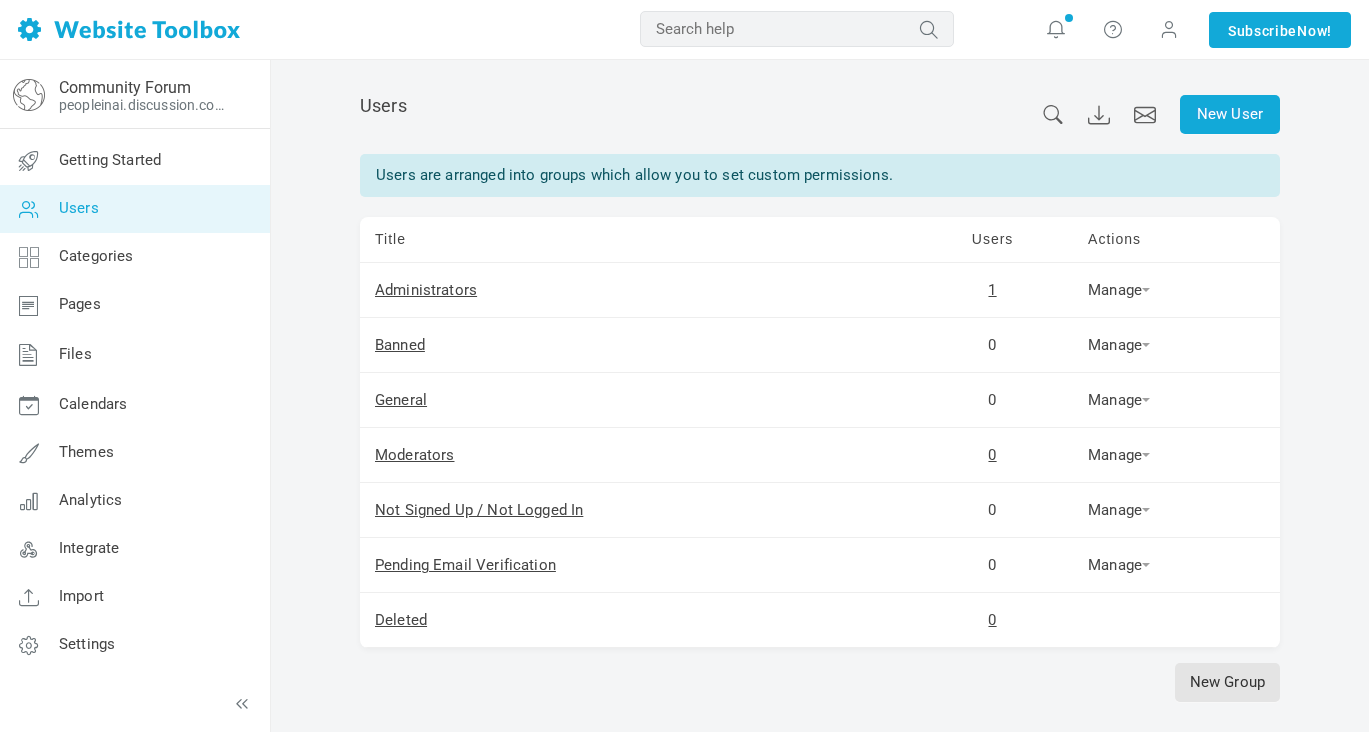 scroll, scrollTop: 0, scrollLeft: 0, axis: both 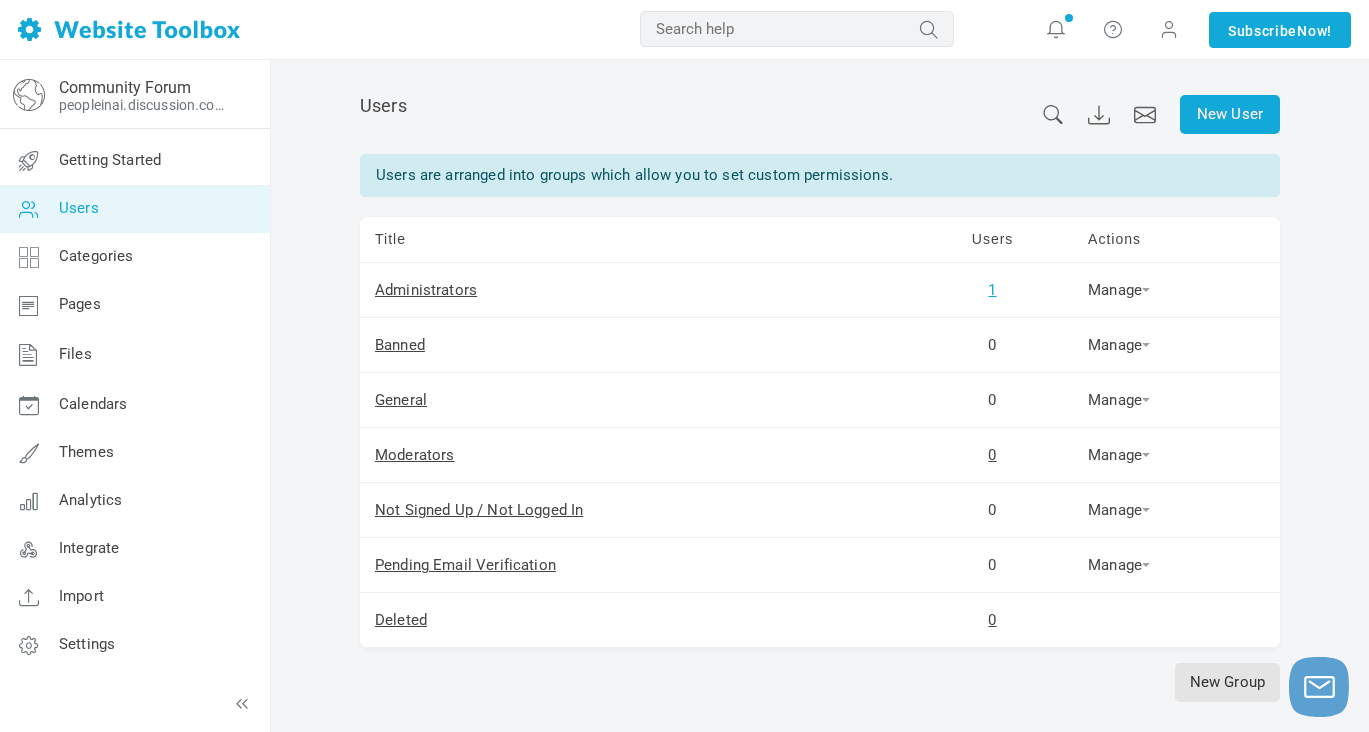 click on "1" at bounding box center (426, 290) 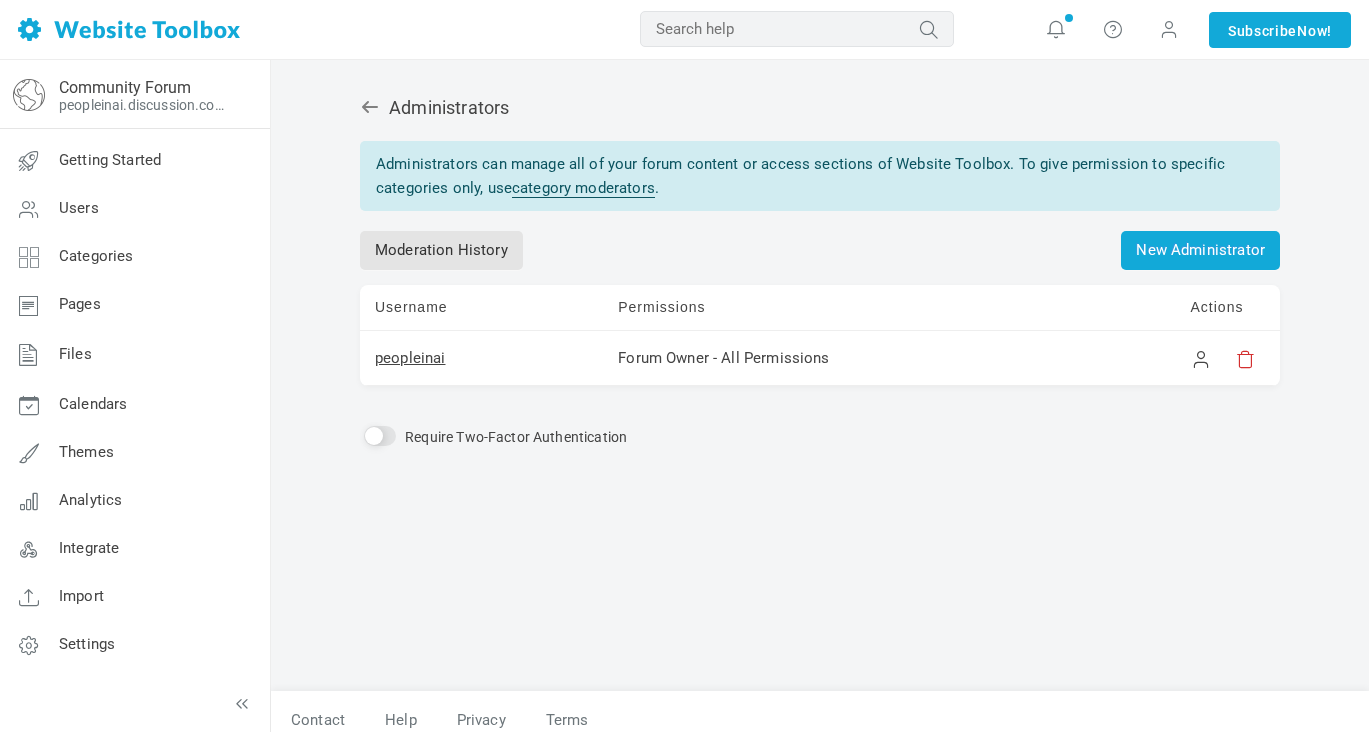 scroll, scrollTop: 0, scrollLeft: 0, axis: both 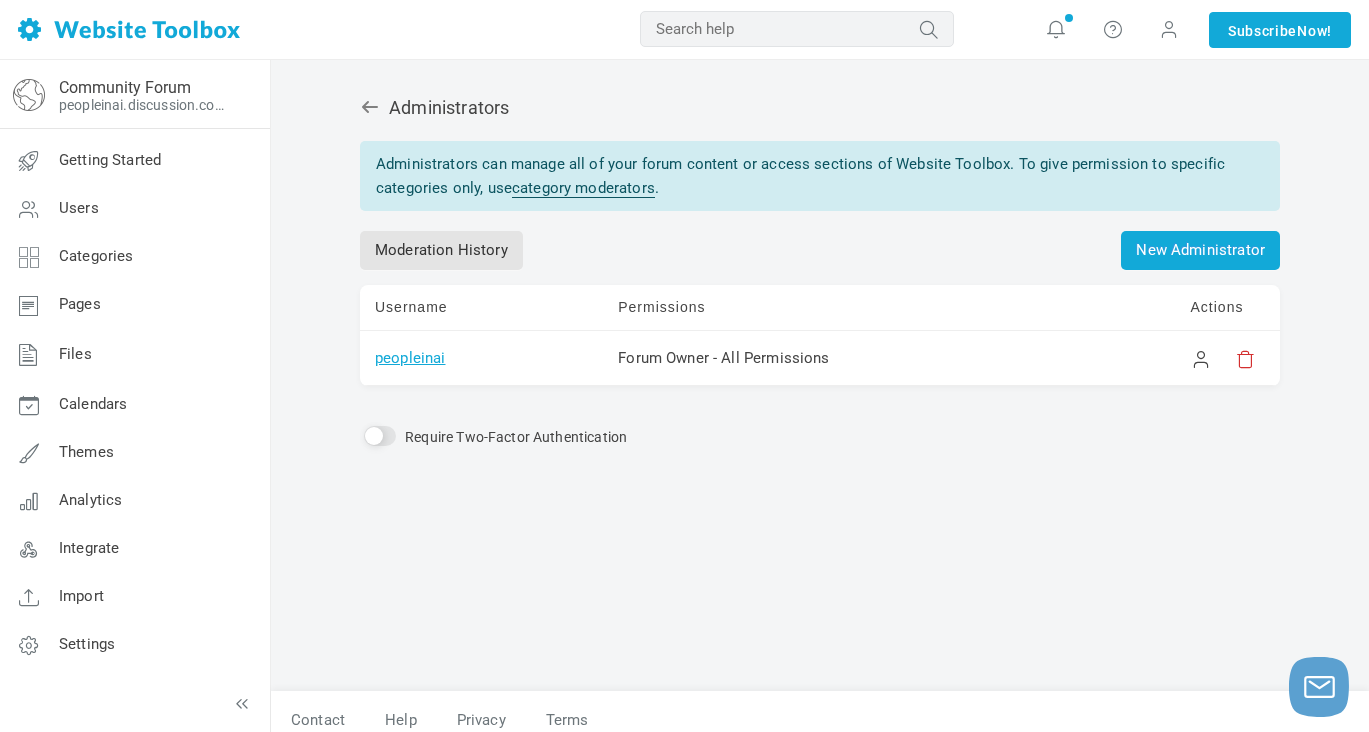 click on "peopleinai" at bounding box center (410, 358) 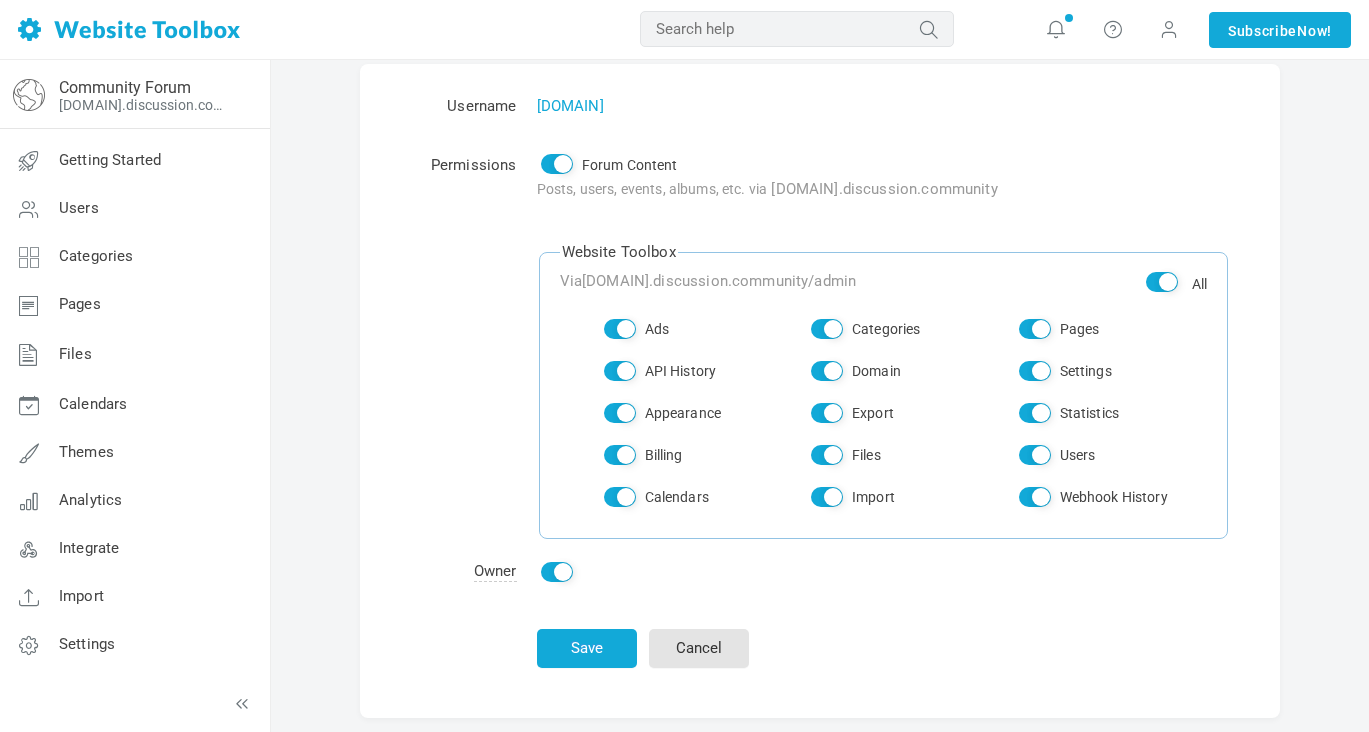 scroll, scrollTop: 170, scrollLeft: 0, axis: vertical 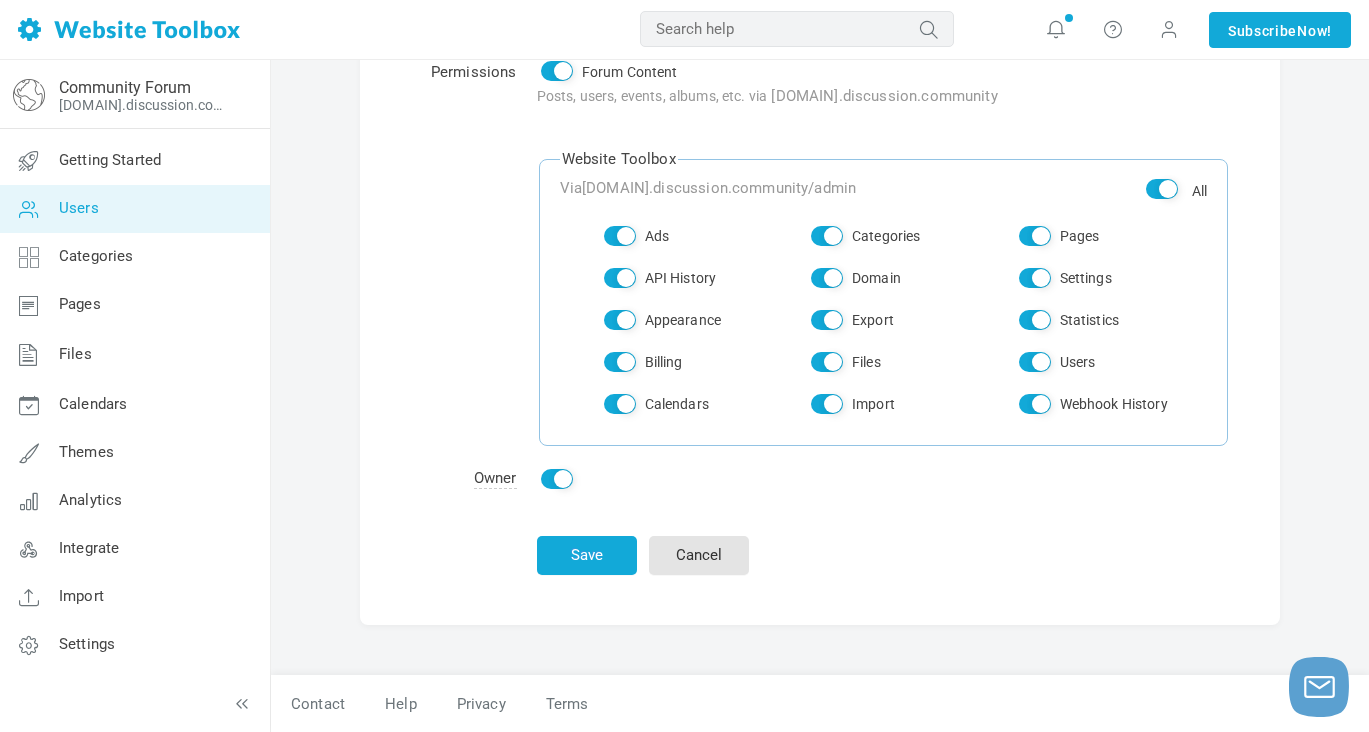 click on "Users" at bounding box center (79, 208) 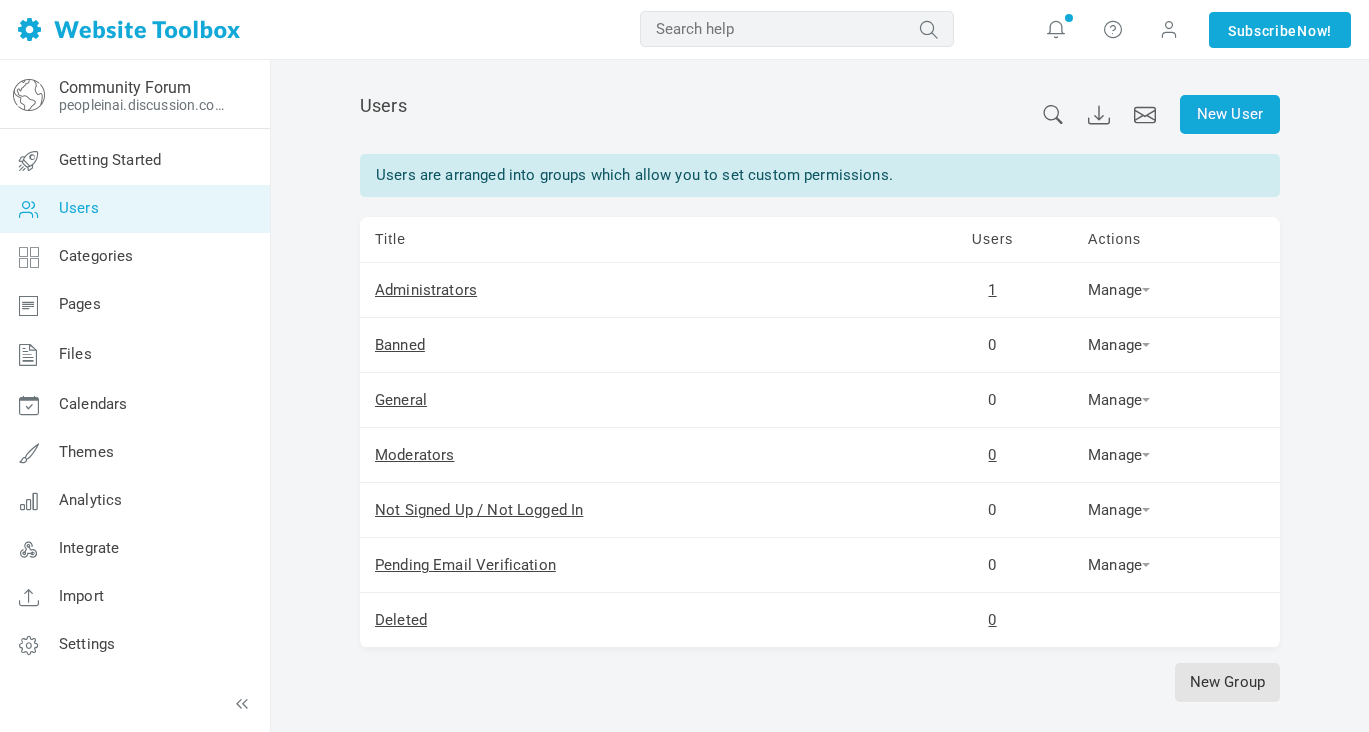 scroll, scrollTop: 0, scrollLeft: 0, axis: both 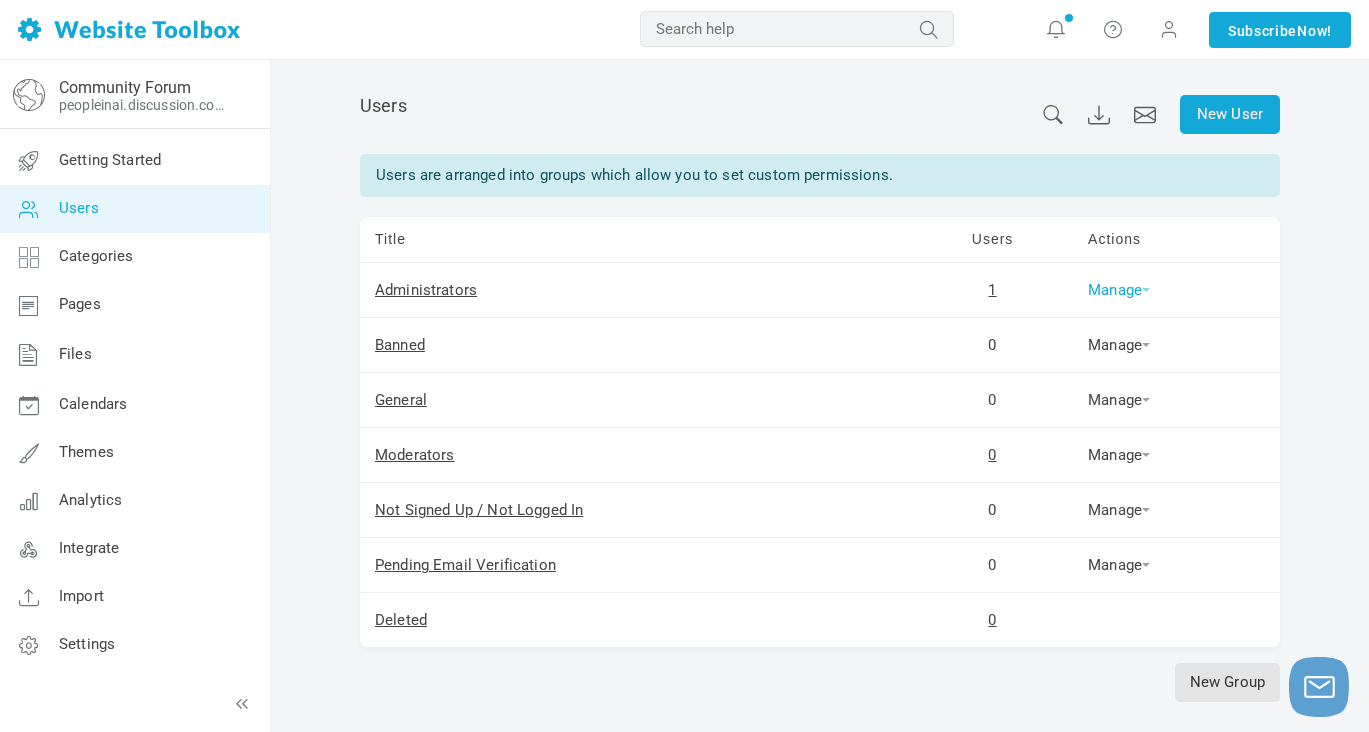 click on "Manage" at bounding box center [426, 290] 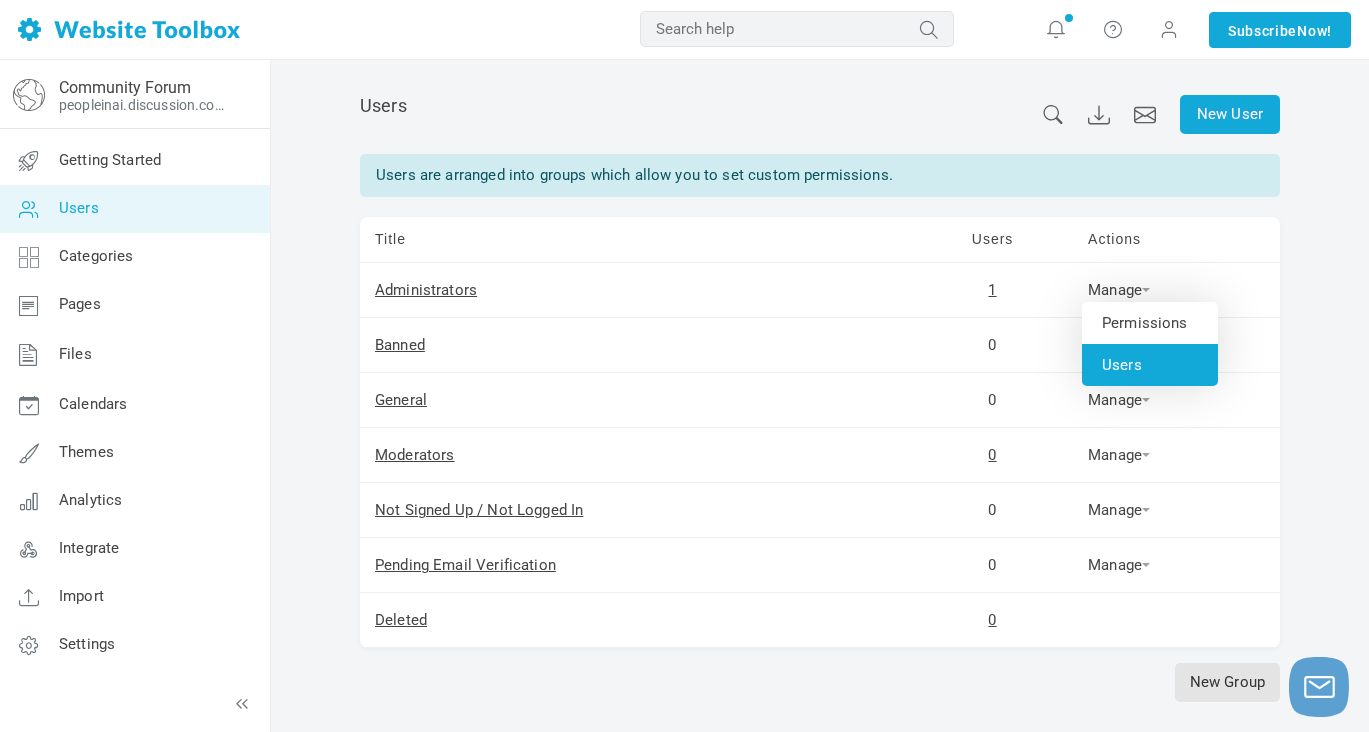 click on "Users" at bounding box center [1150, 365] 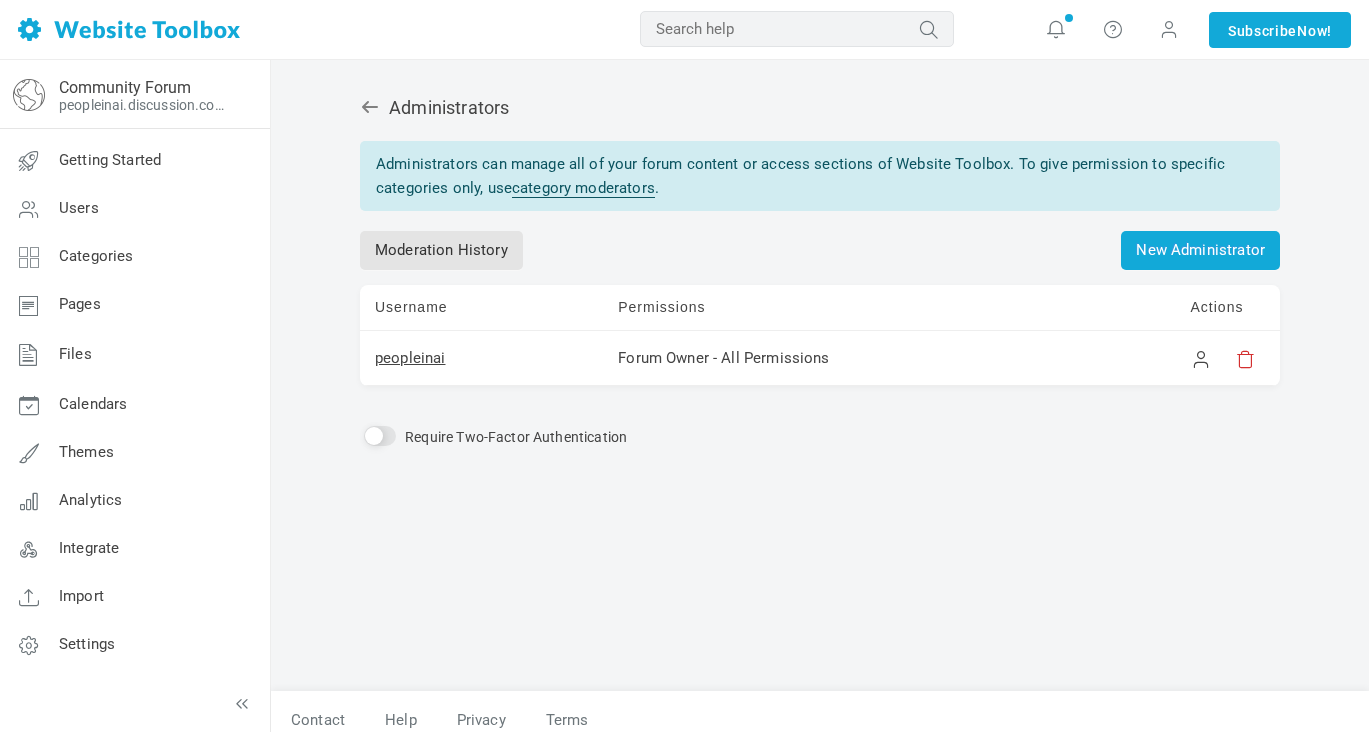 scroll, scrollTop: 0, scrollLeft: 0, axis: both 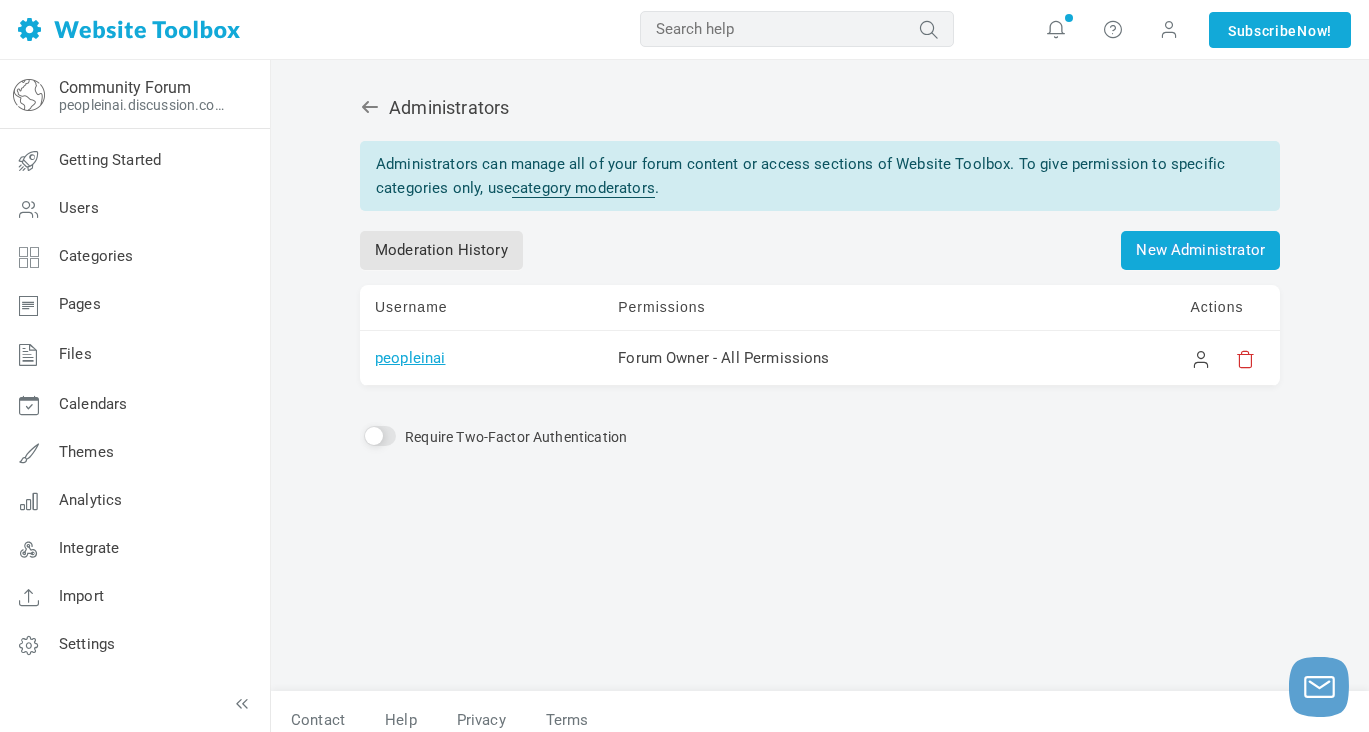 click on "peopleinai" at bounding box center [410, 358] 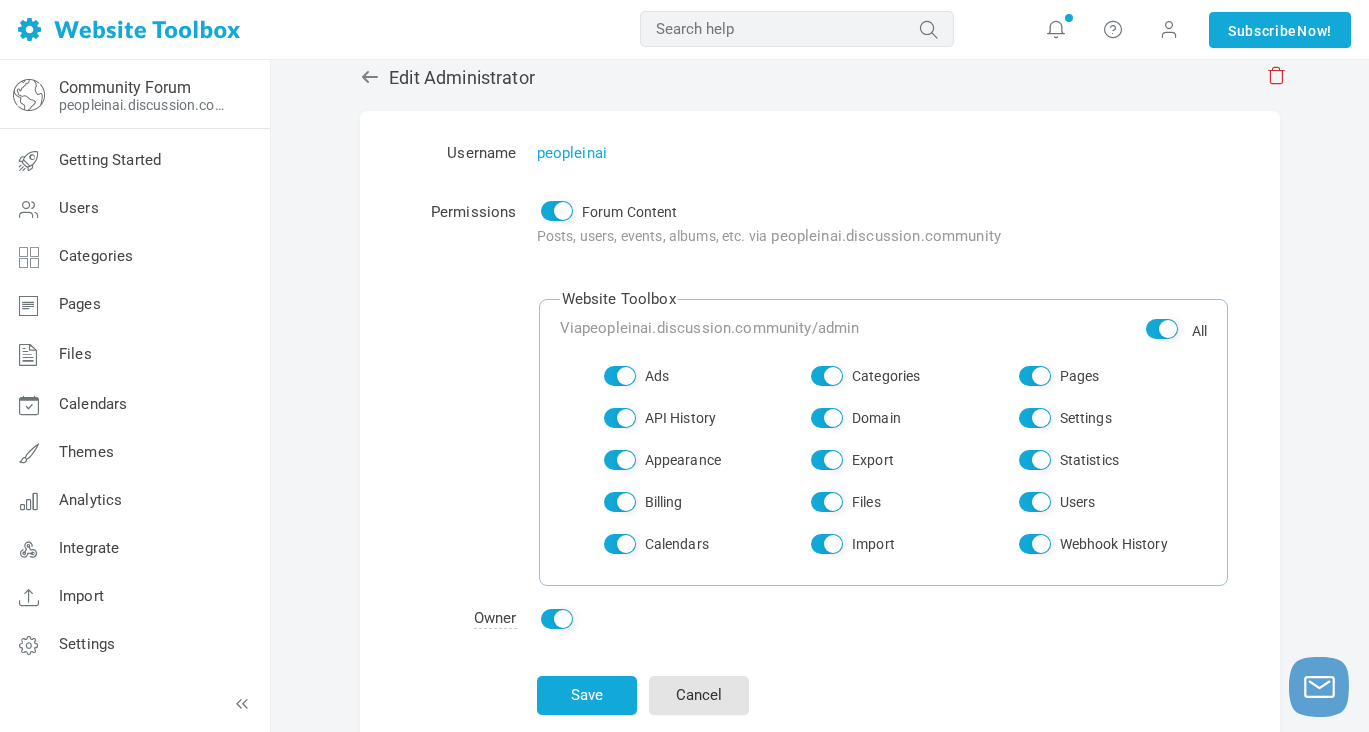 scroll, scrollTop: 0, scrollLeft: 0, axis: both 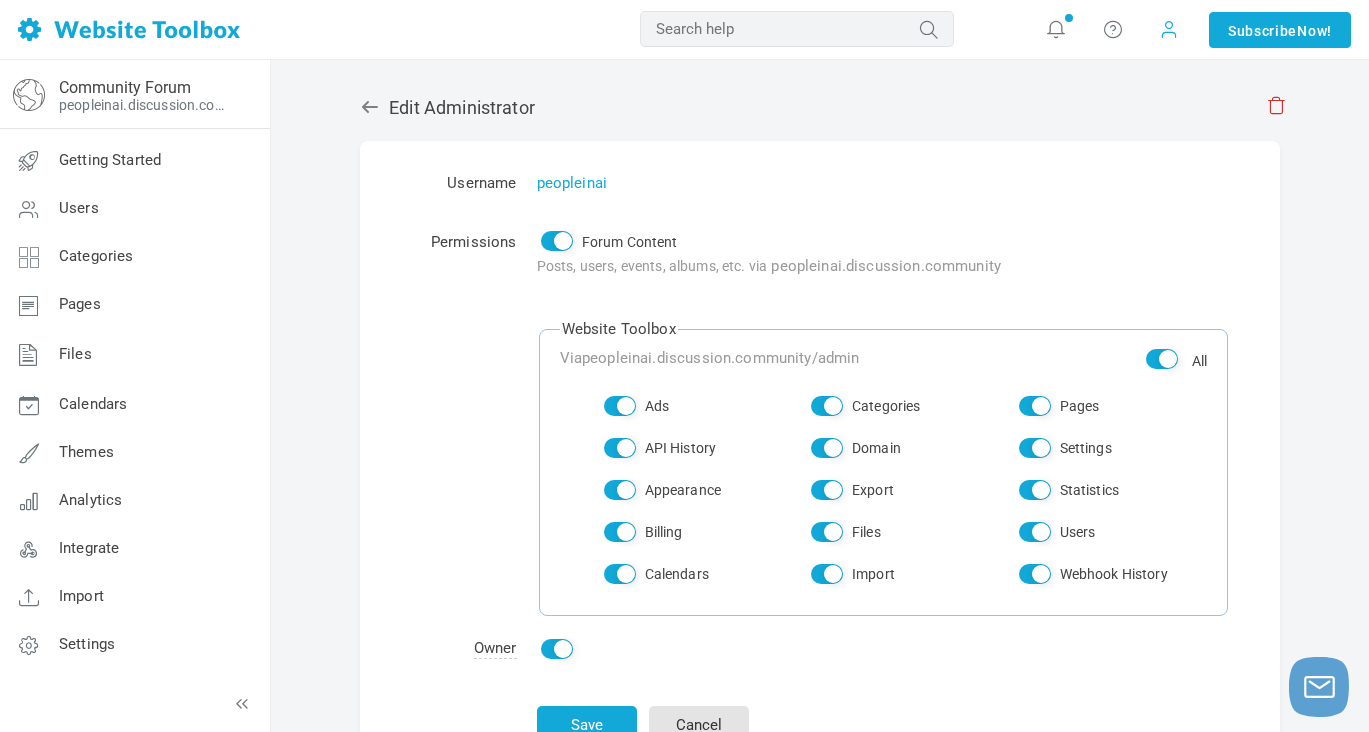 click at bounding box center [1169, 29] 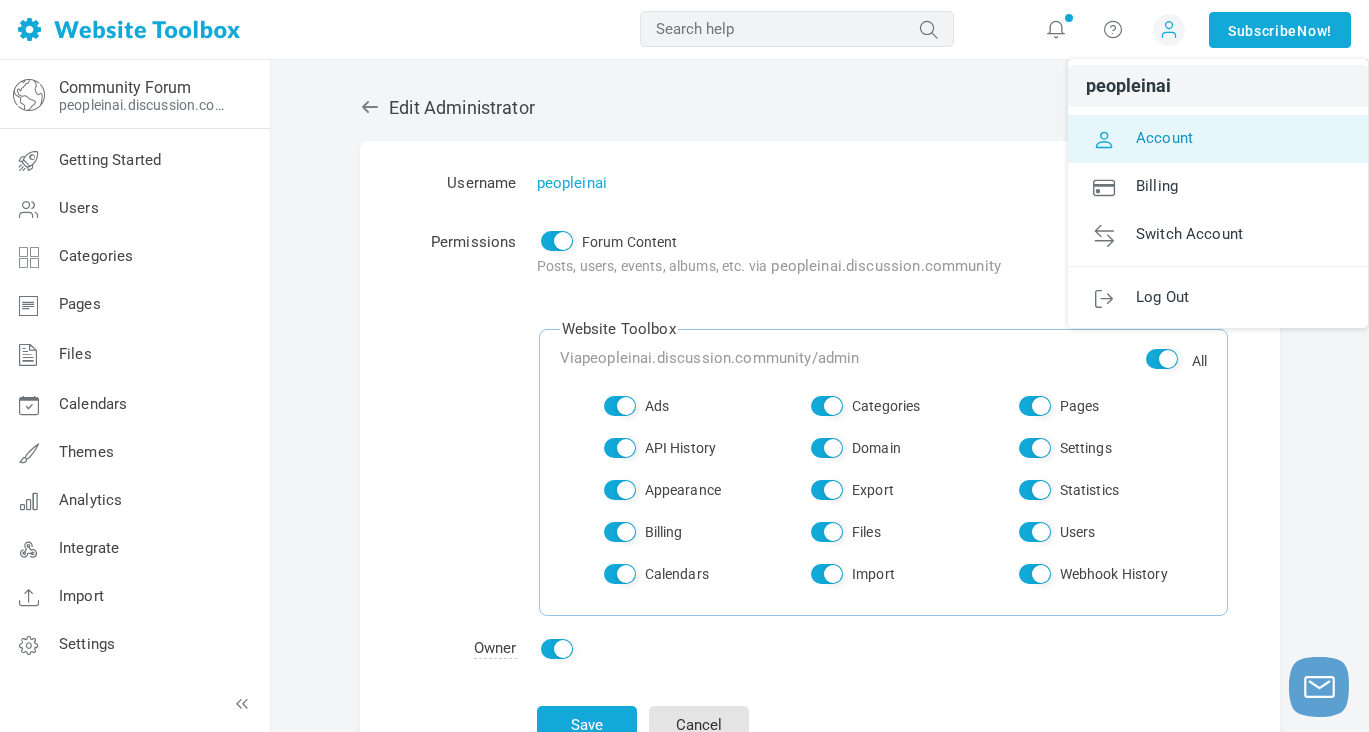 click on "Account" at bounding box center [1164, 137] 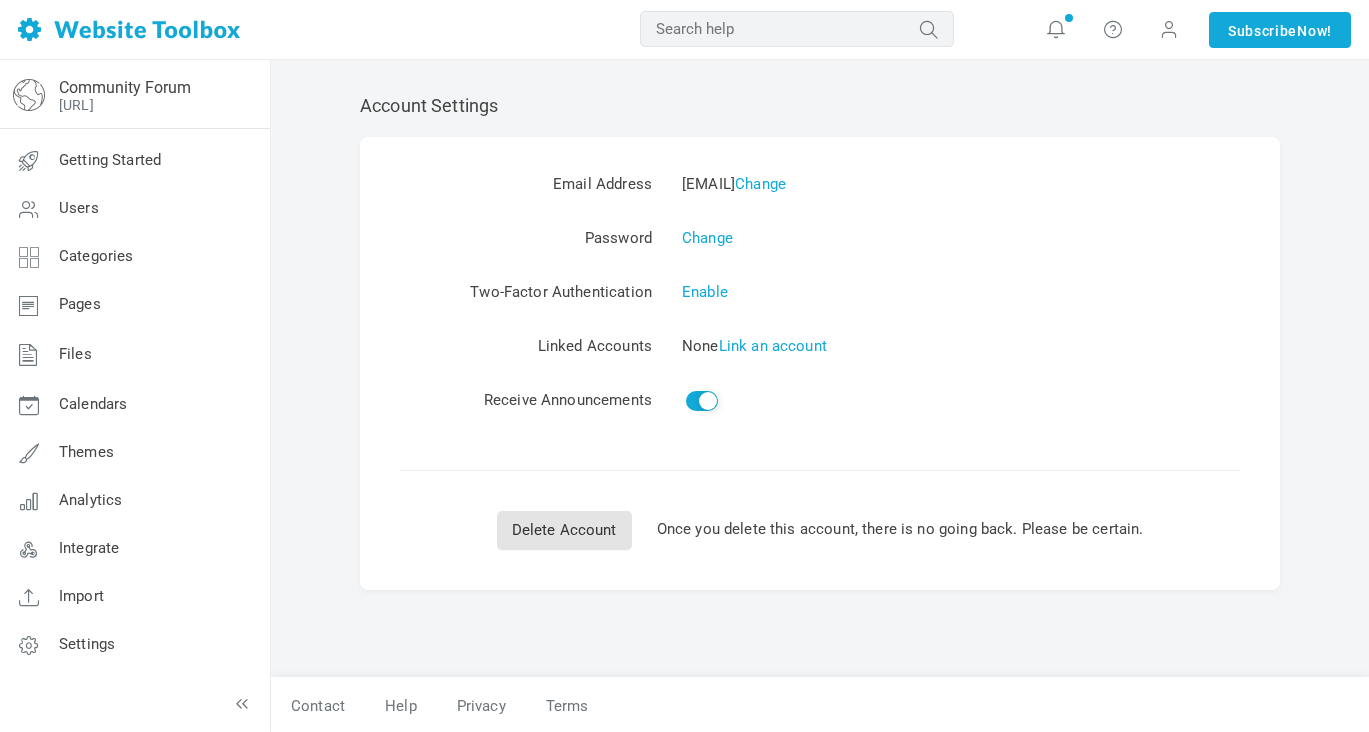 scroll, scrollTop: 0, scrollLeft: 0, axis: both 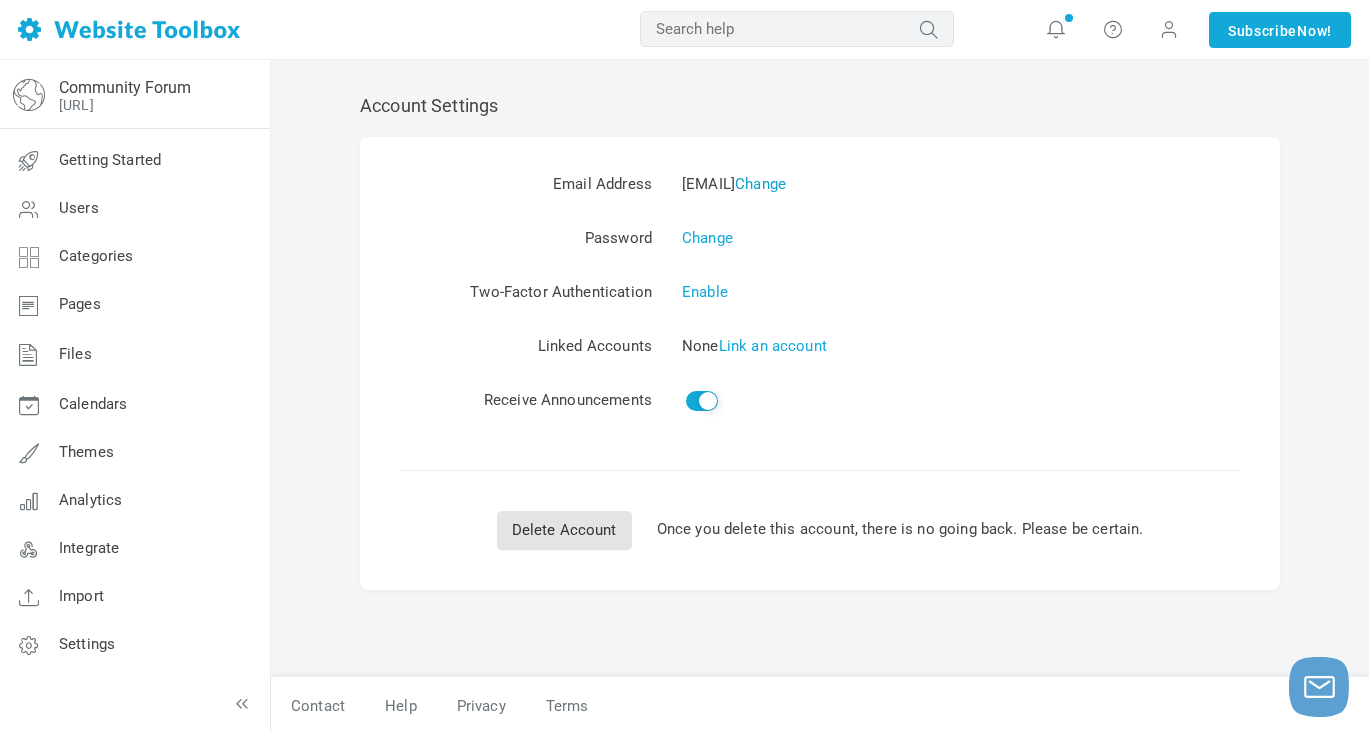 click on "Change" at bounding box center [760, 184] 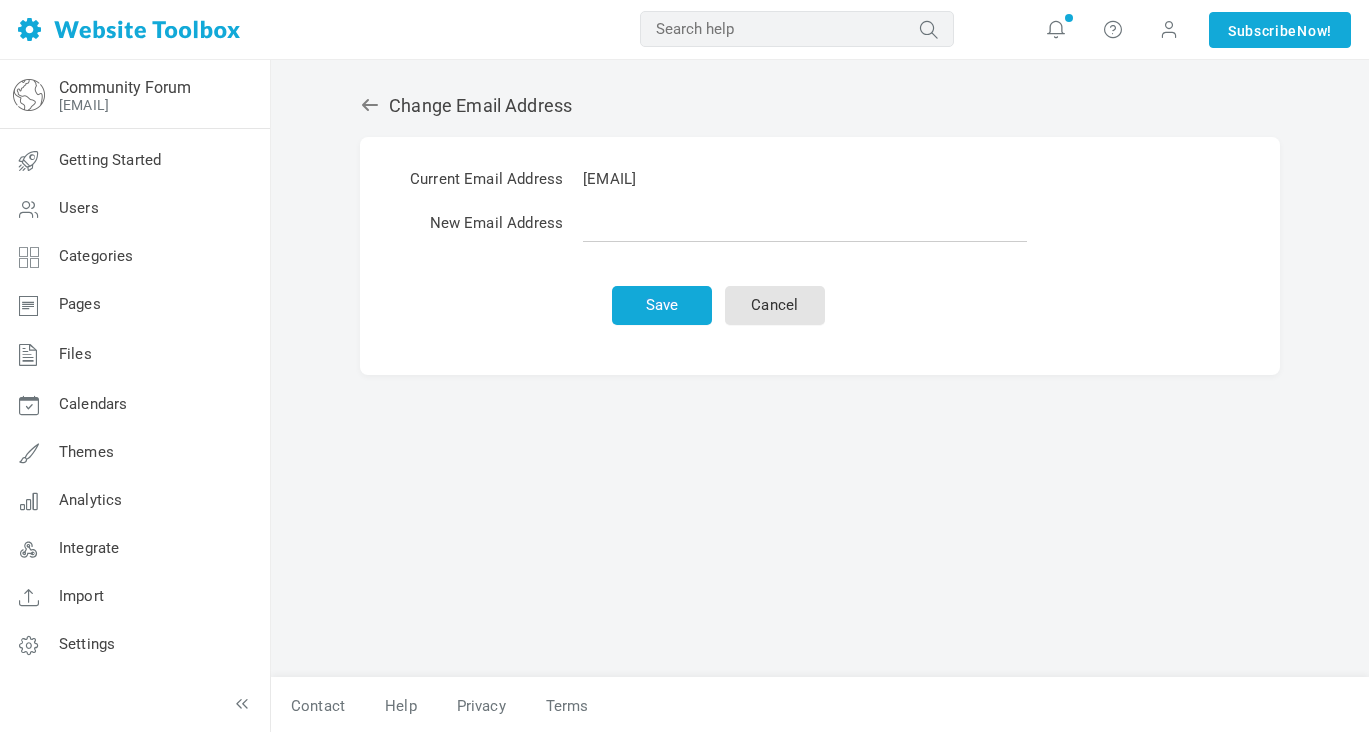 scroll, scrollTop: 0, scrollLeft: 0, axis: both 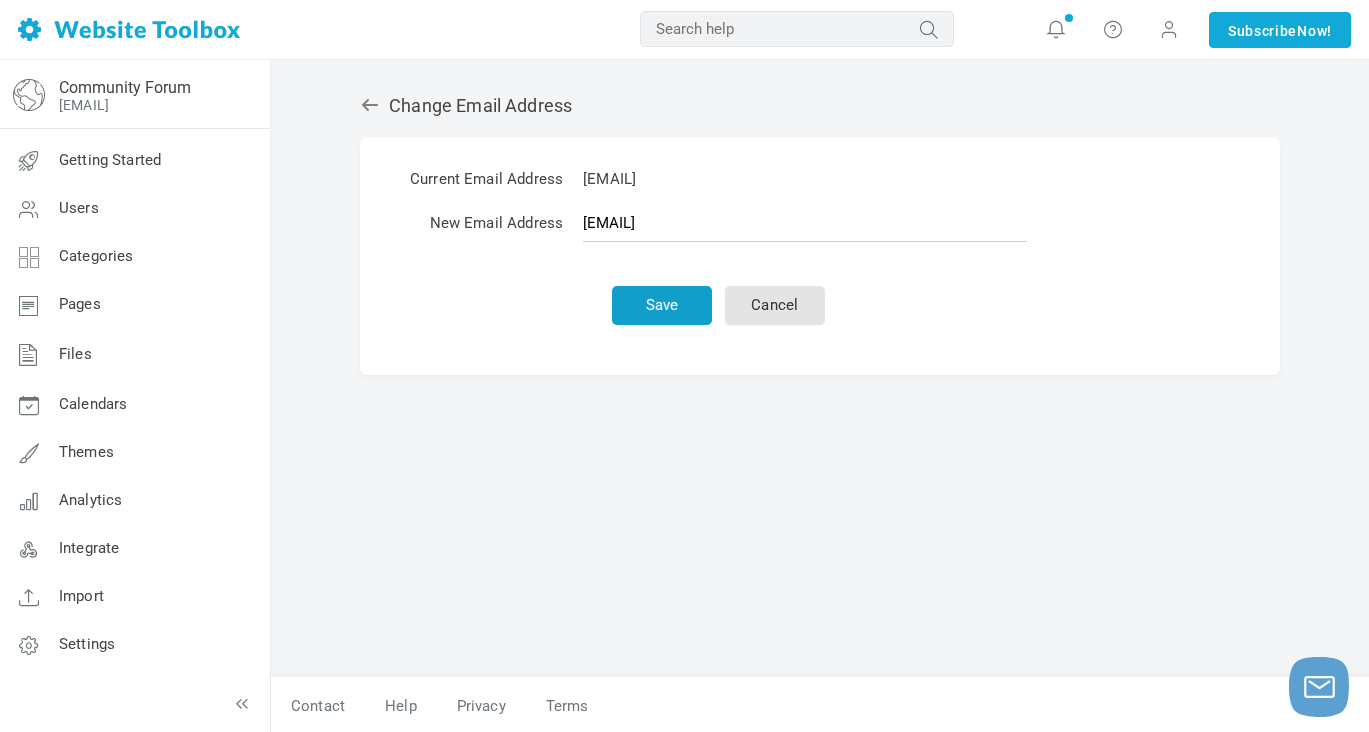 type on "people@peopleinai.directory" 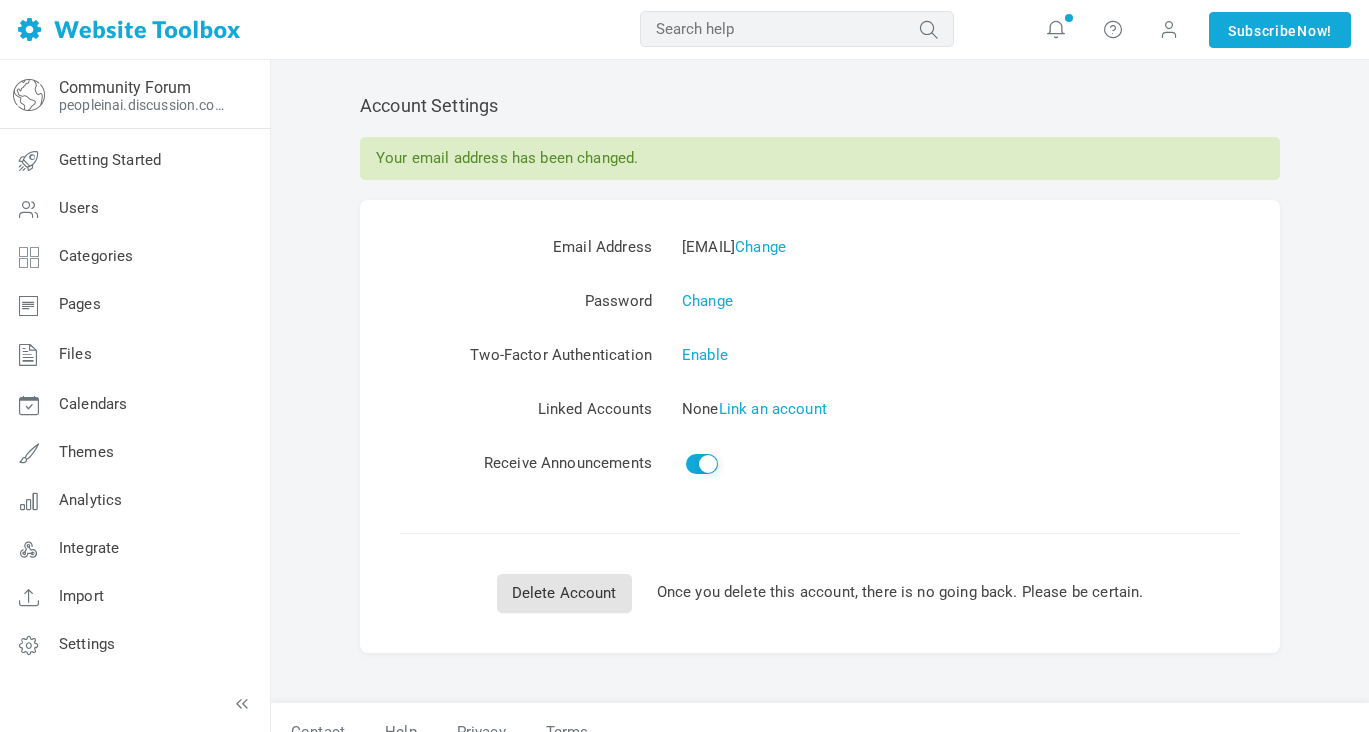 scroll, scrollTop: 0, scrollLeft: 0, axis: both 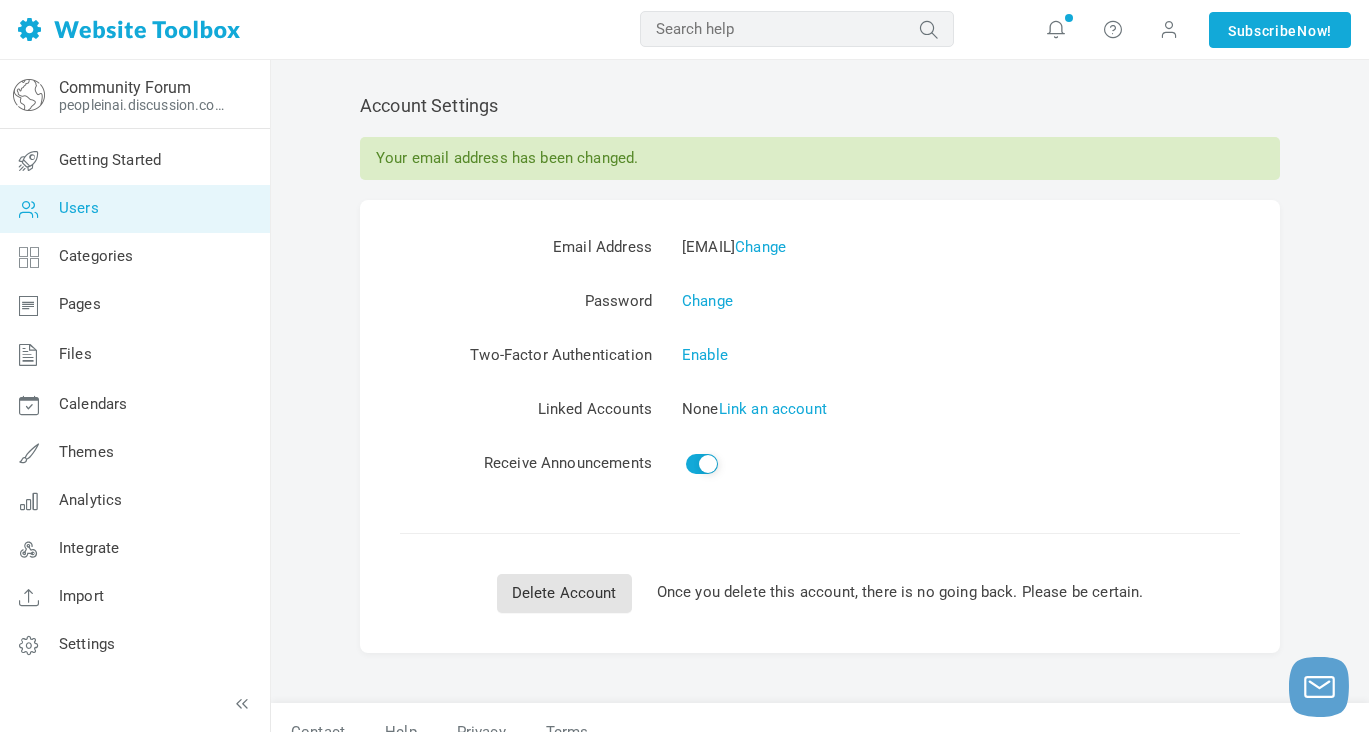click on "Users" at bounding box center [79, 208] 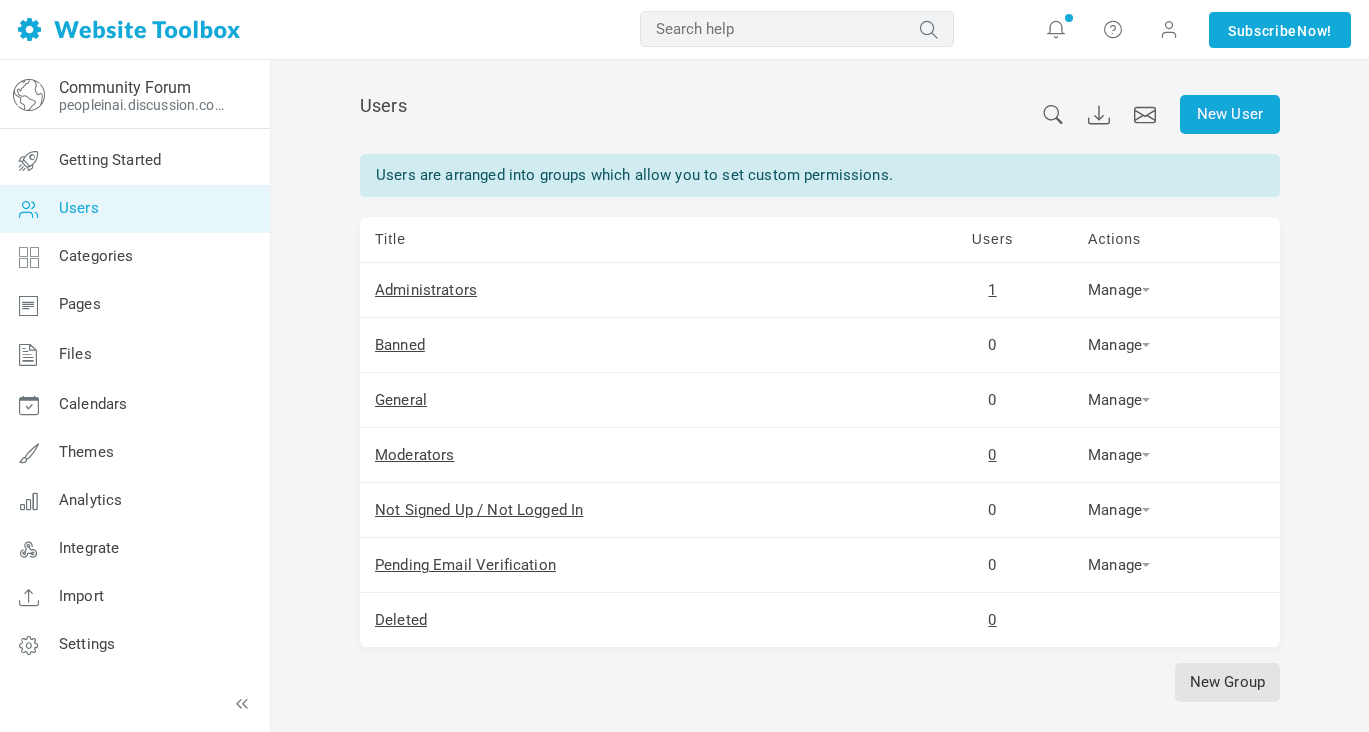 scroll, scrollTop: 0, scrollLeft: 0, axis: both 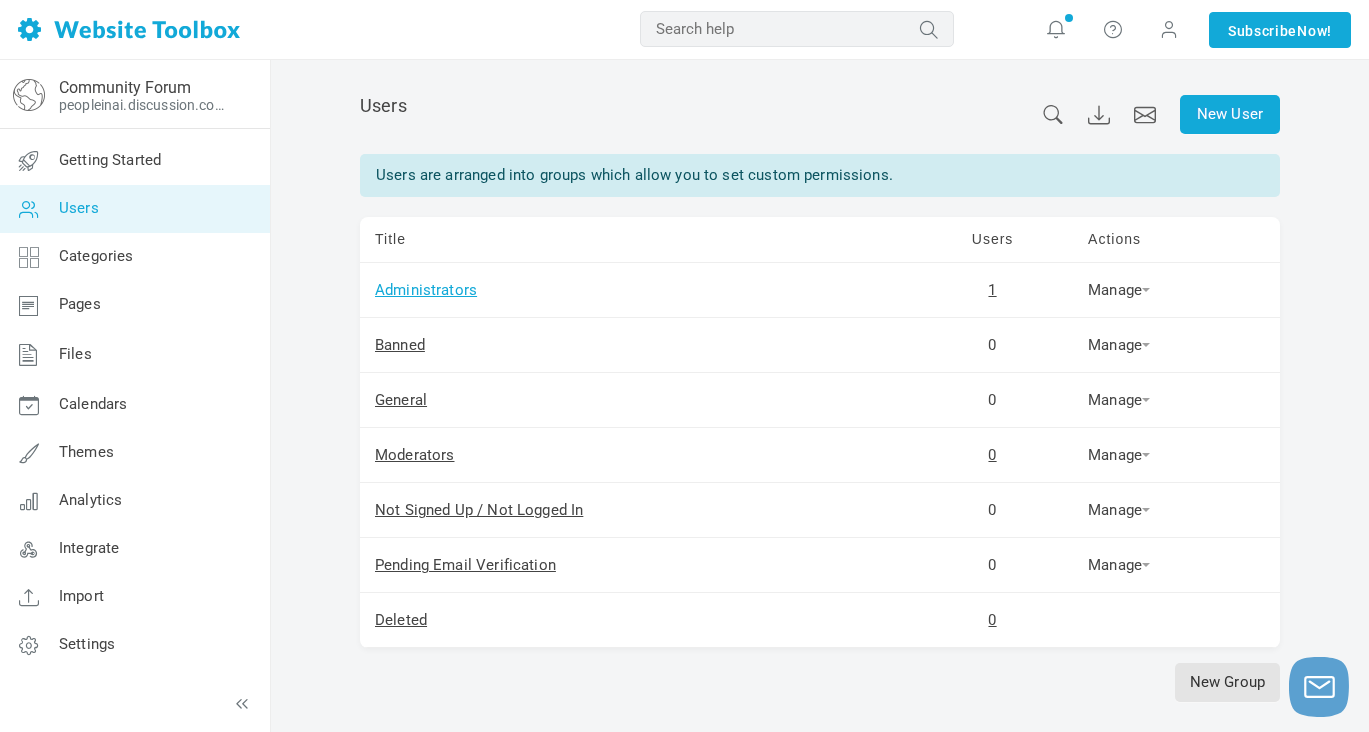 click on "Administrators" at bounding box center (426, 290) 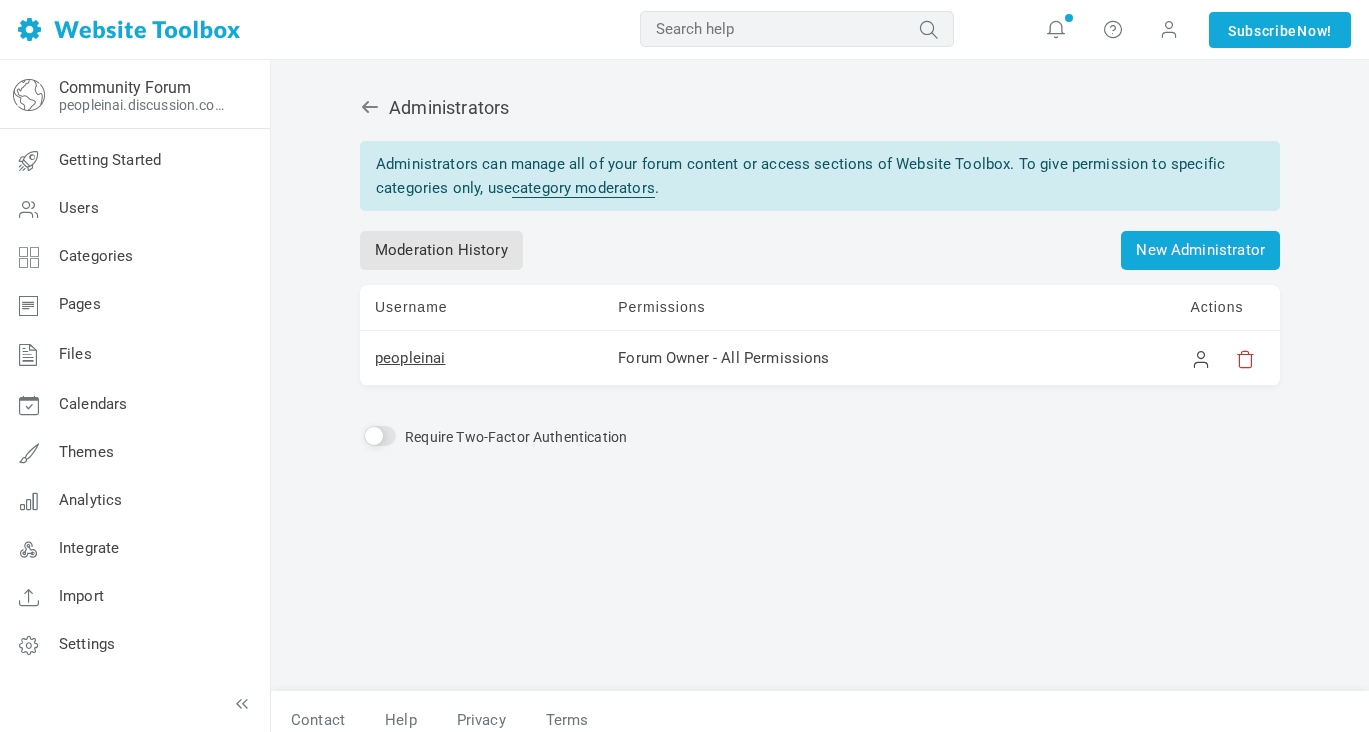 scroll, scrollTop: 0, scrollLeft: 0, axis: both 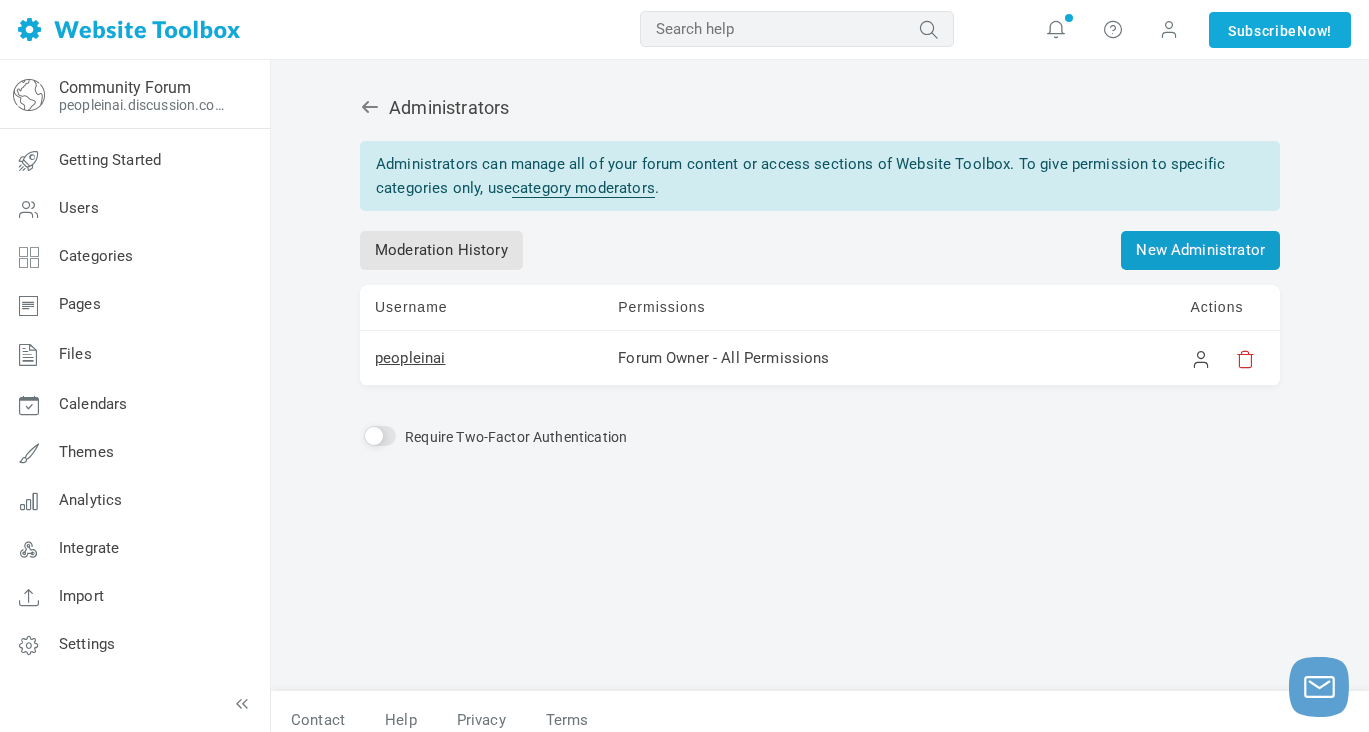 click on "New Administrator" at bounding box center [1200, 250] 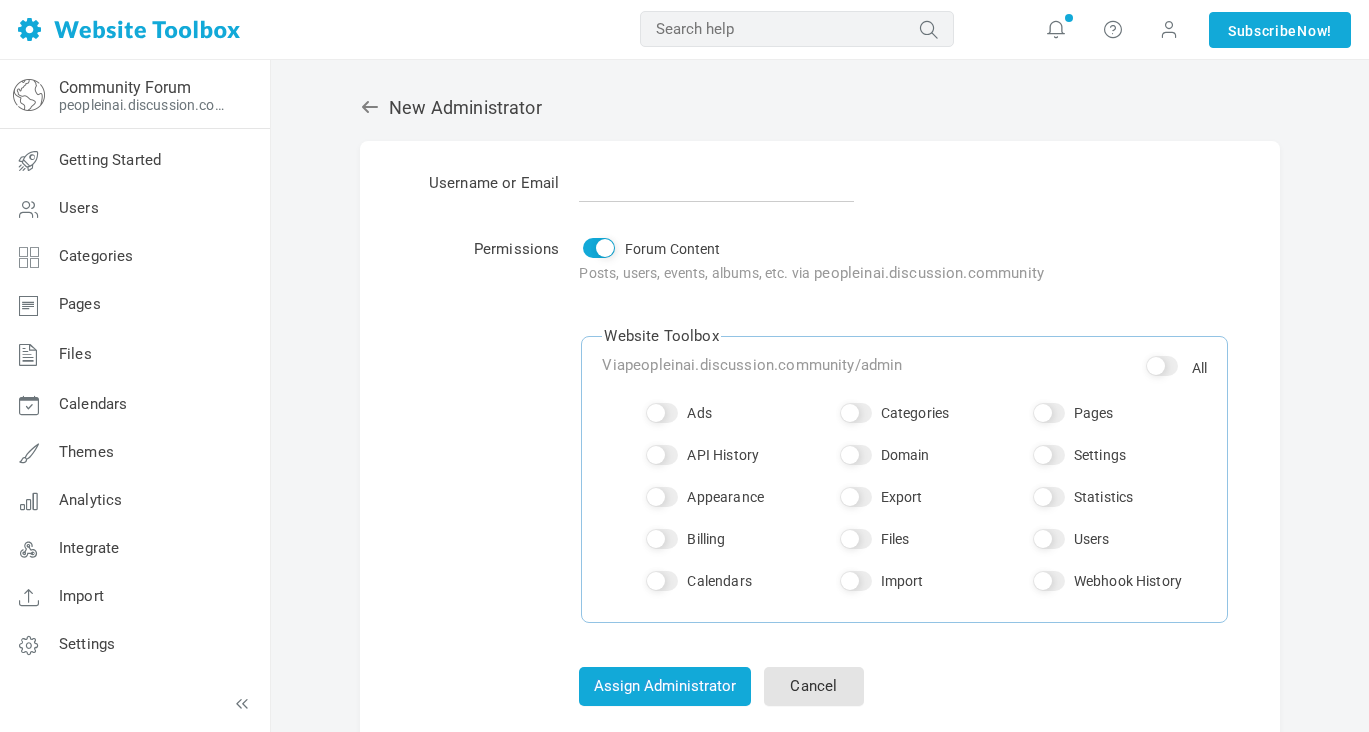 scroll, scrollTop: 0, scrollLeft: 0, axis: both 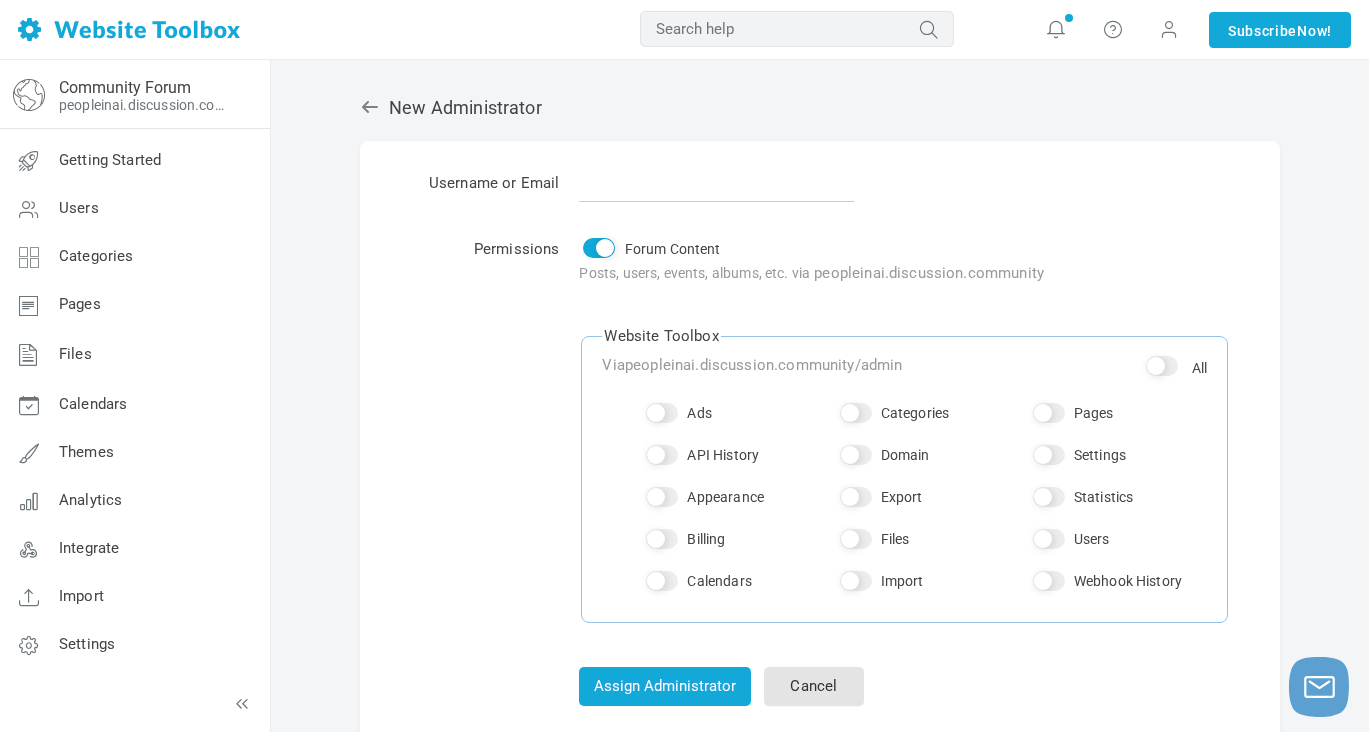 click at bounding box center [716, 183] 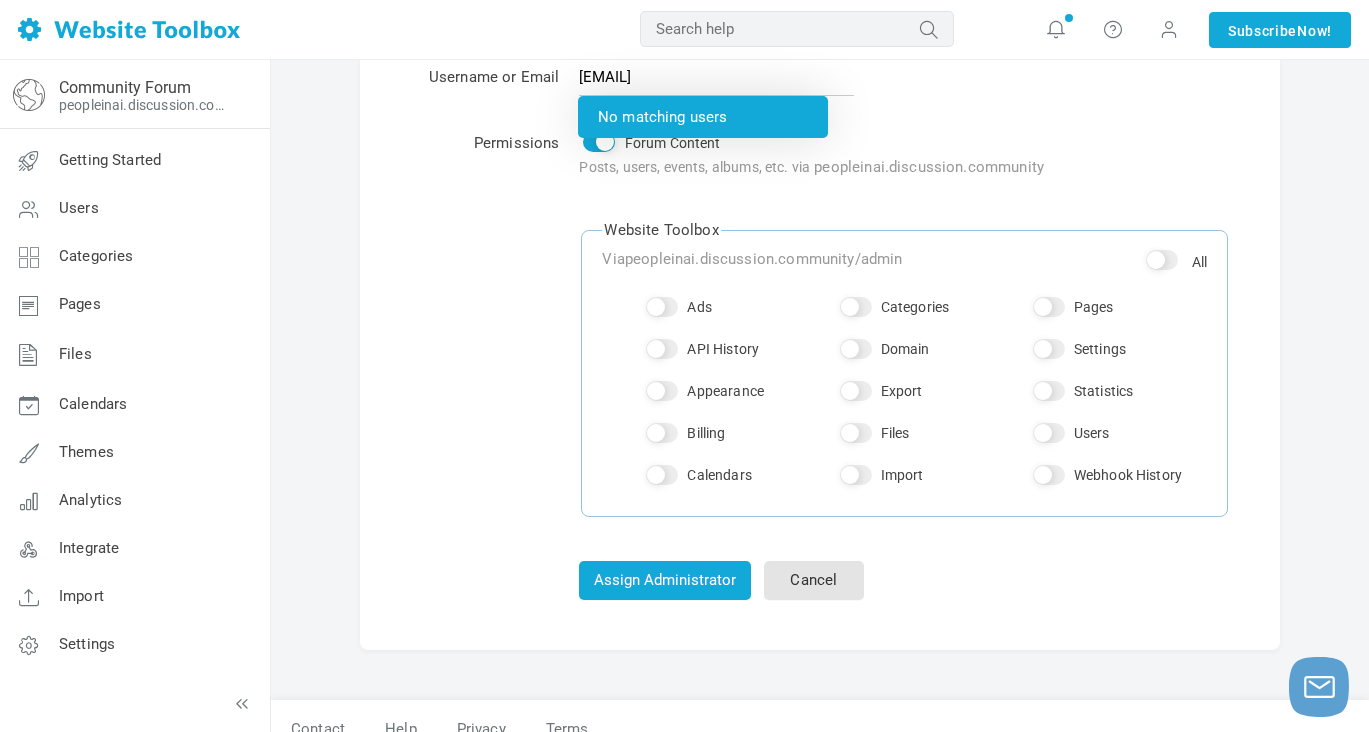 scroll, scrollTop: 131, scrollLeft: 0, axis: vertical 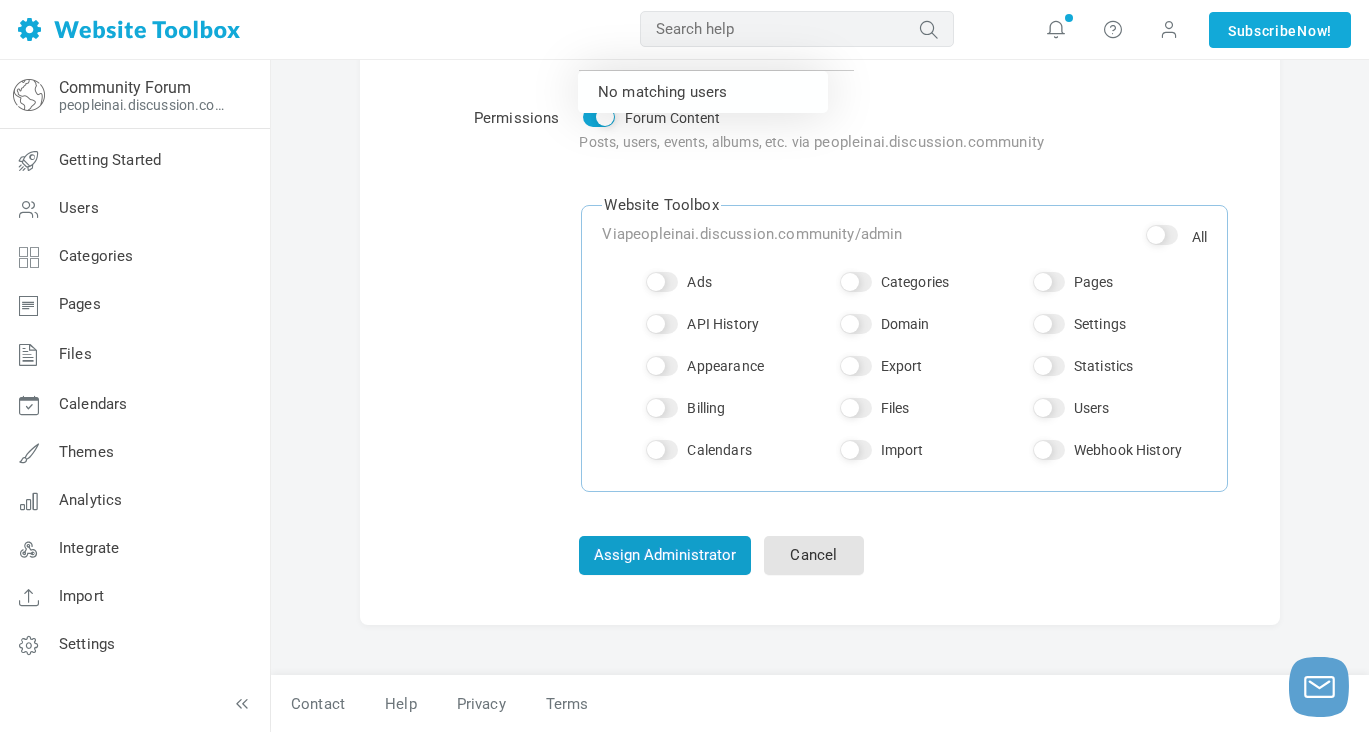 type on "[EMAIL]" 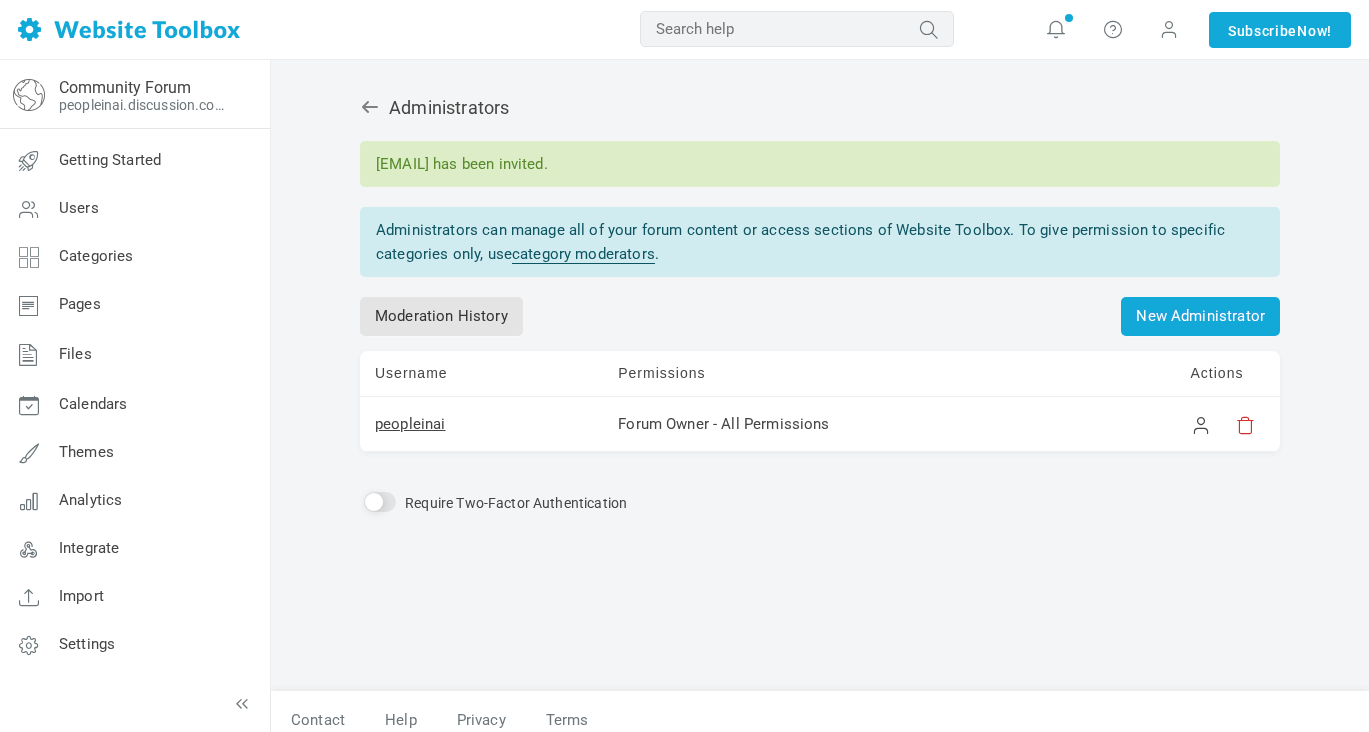 scroll, scrollTop: 0, scrollLeft: 0, axis: both 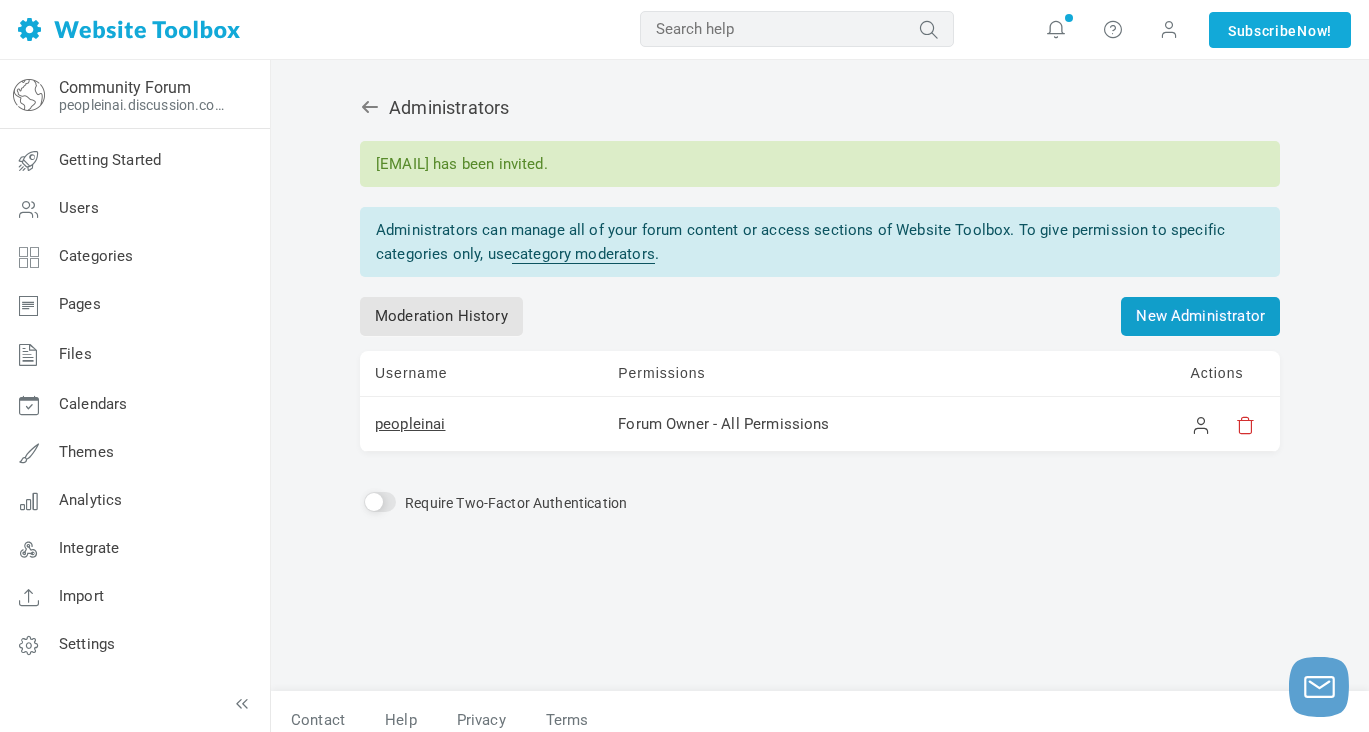 click on "New Administrator" at bounding box center [1200, 316] 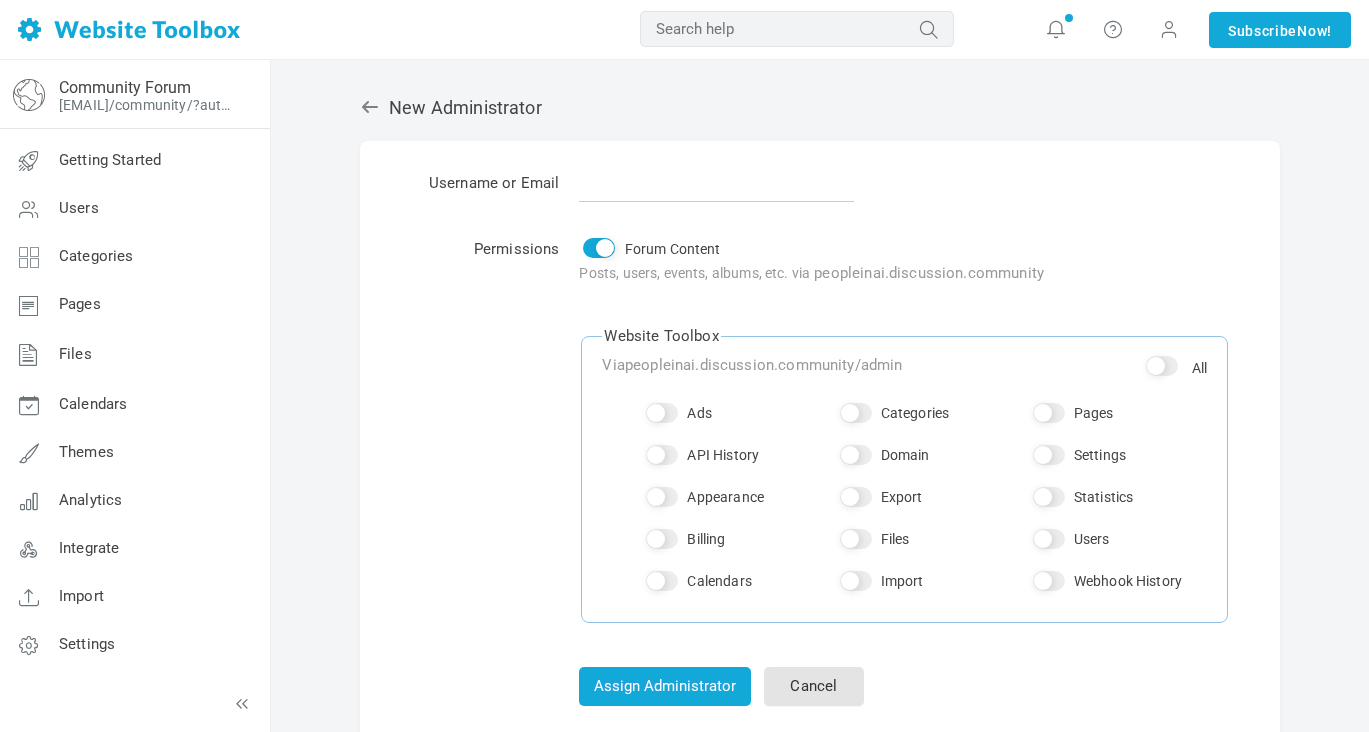 scroll, scrollTop: 0, scrollLeft: 0, axis: both 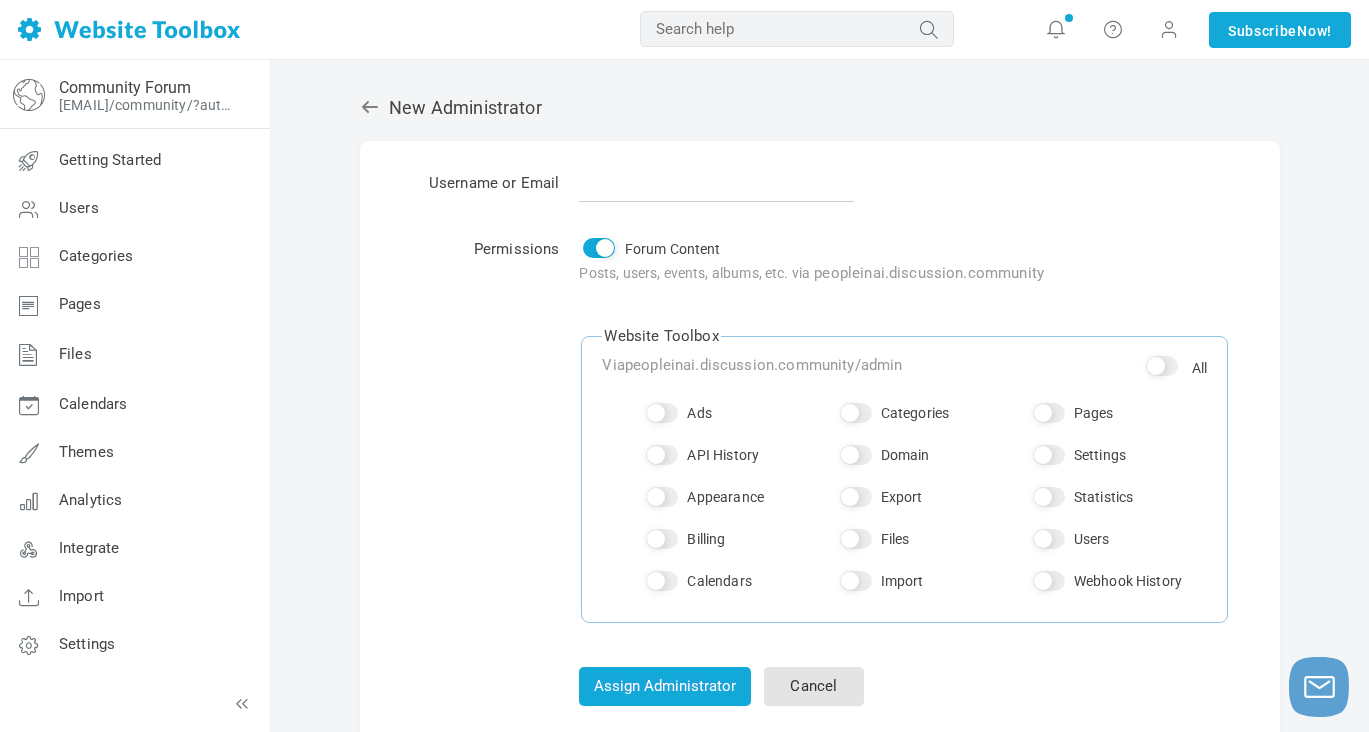 click at bounding box center [716, 183] 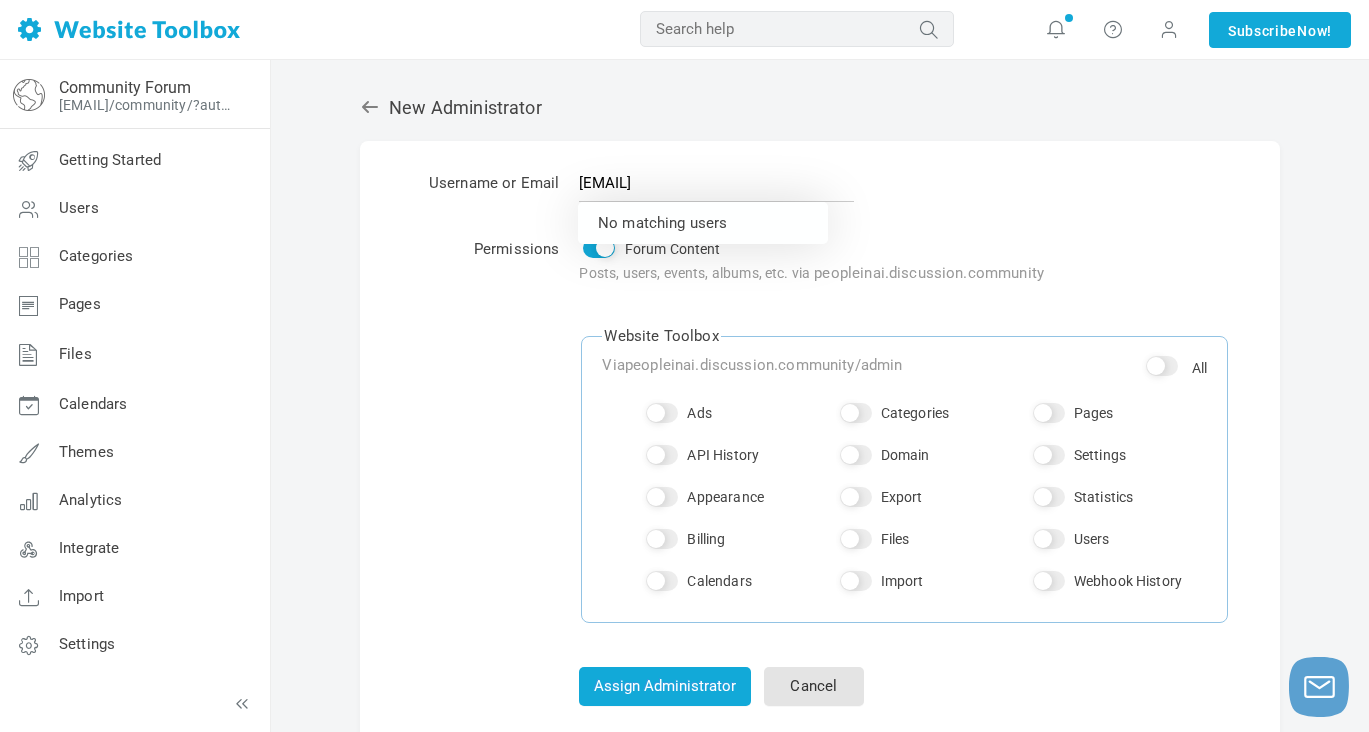 drag, startPoint x: 794, startPoint y: 181, endPoint x: 452, endPoint y: 191, distance: 342.14618 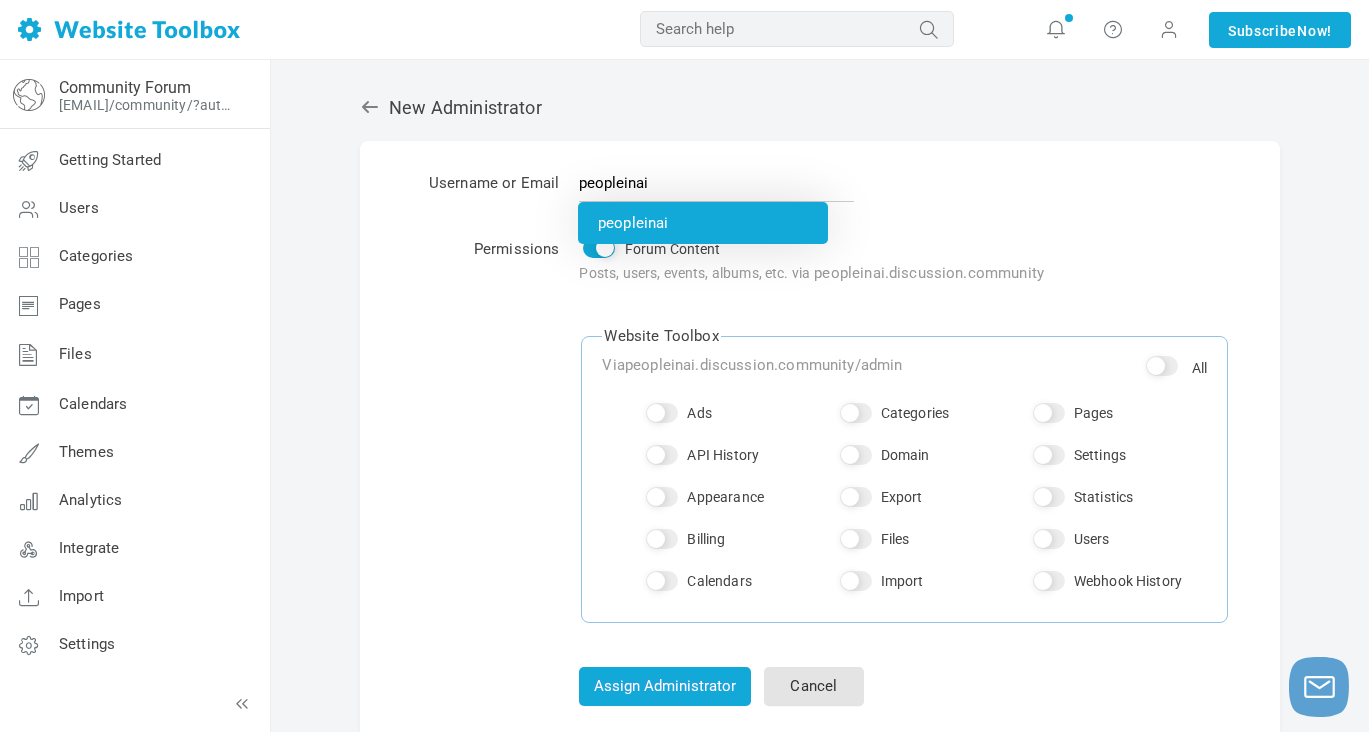 click on "peopleinai" at bounding box center [703, 223] 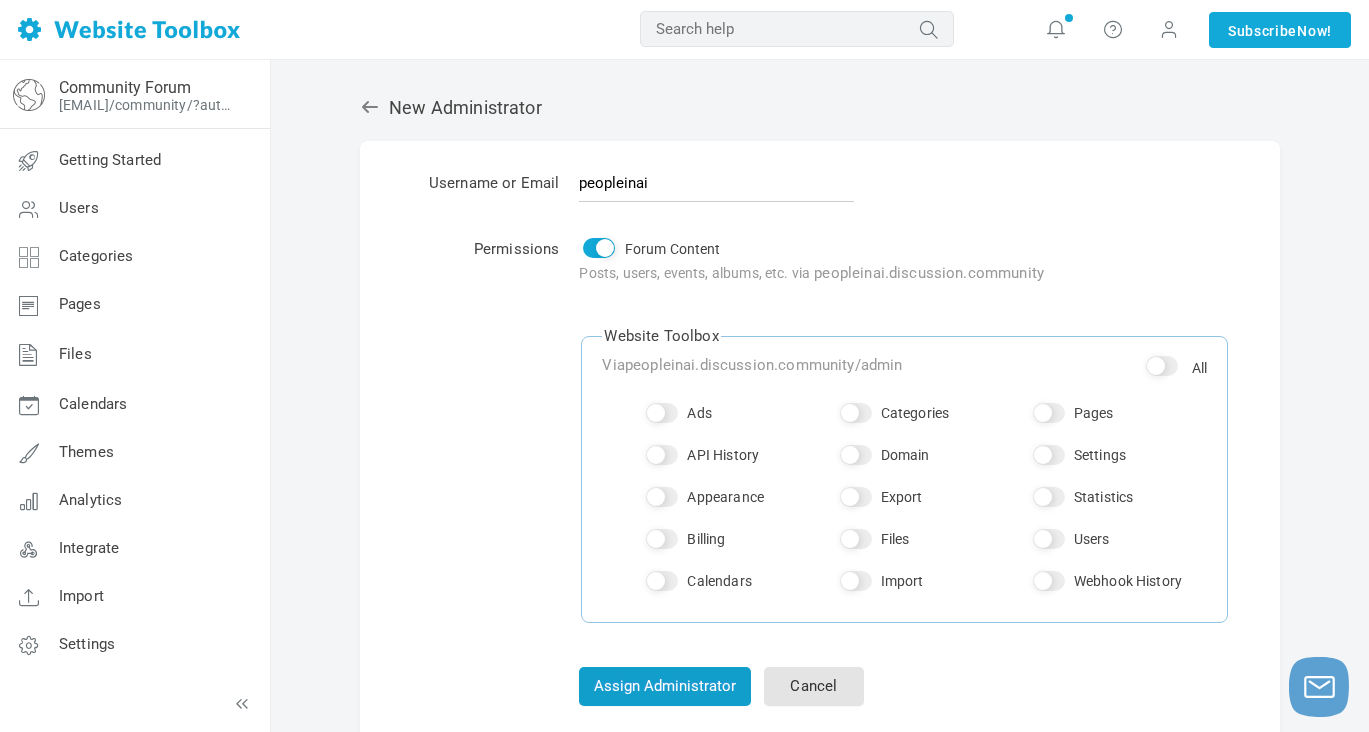 type on "peopleinai" 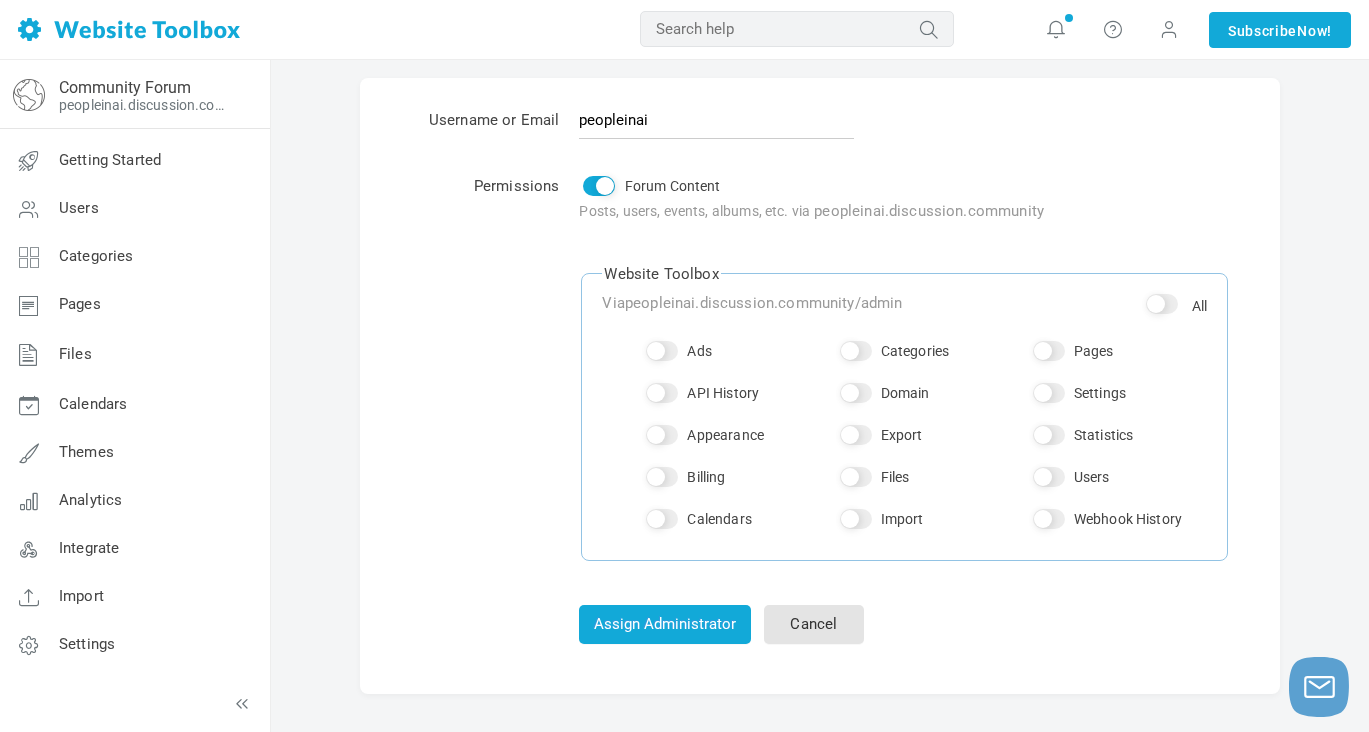 scroll, scrollTop: 0, scrollLeft: 0, axis: both 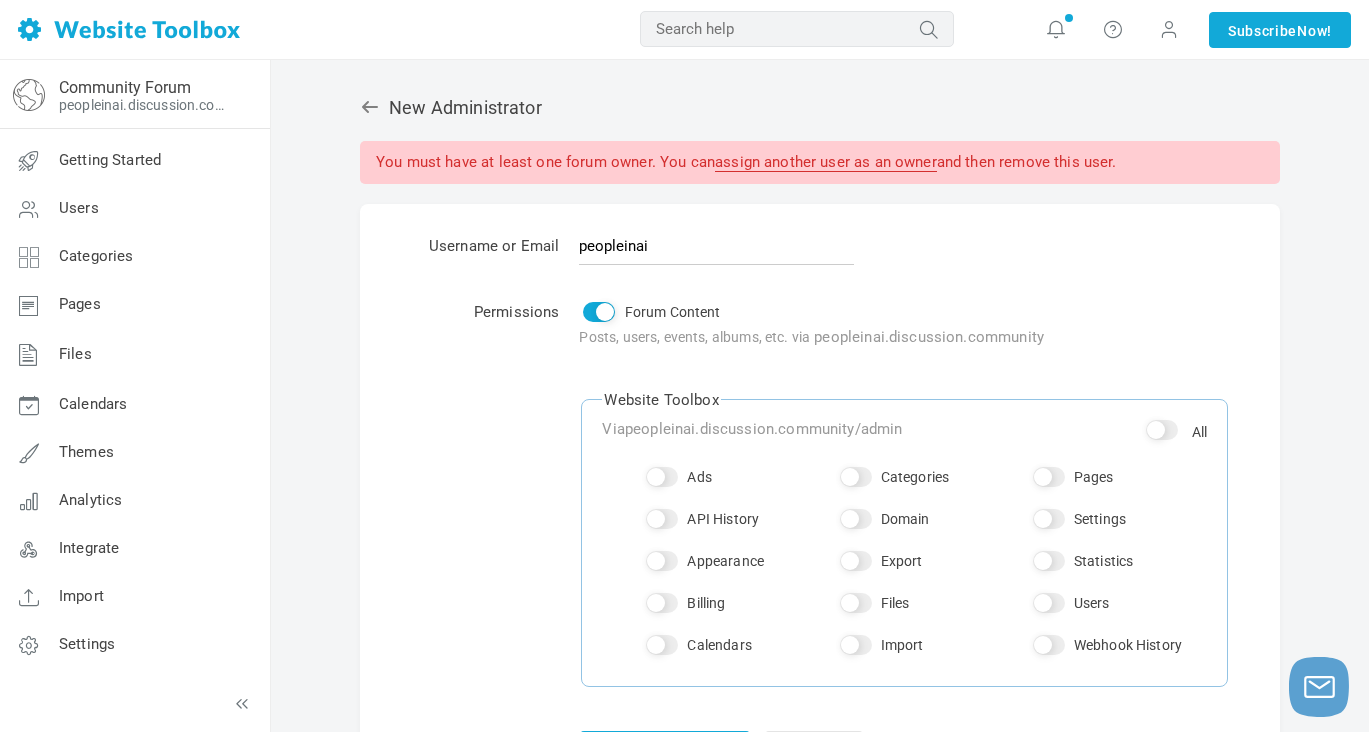 click on "peopleinai" at bounding box center [716, 246] 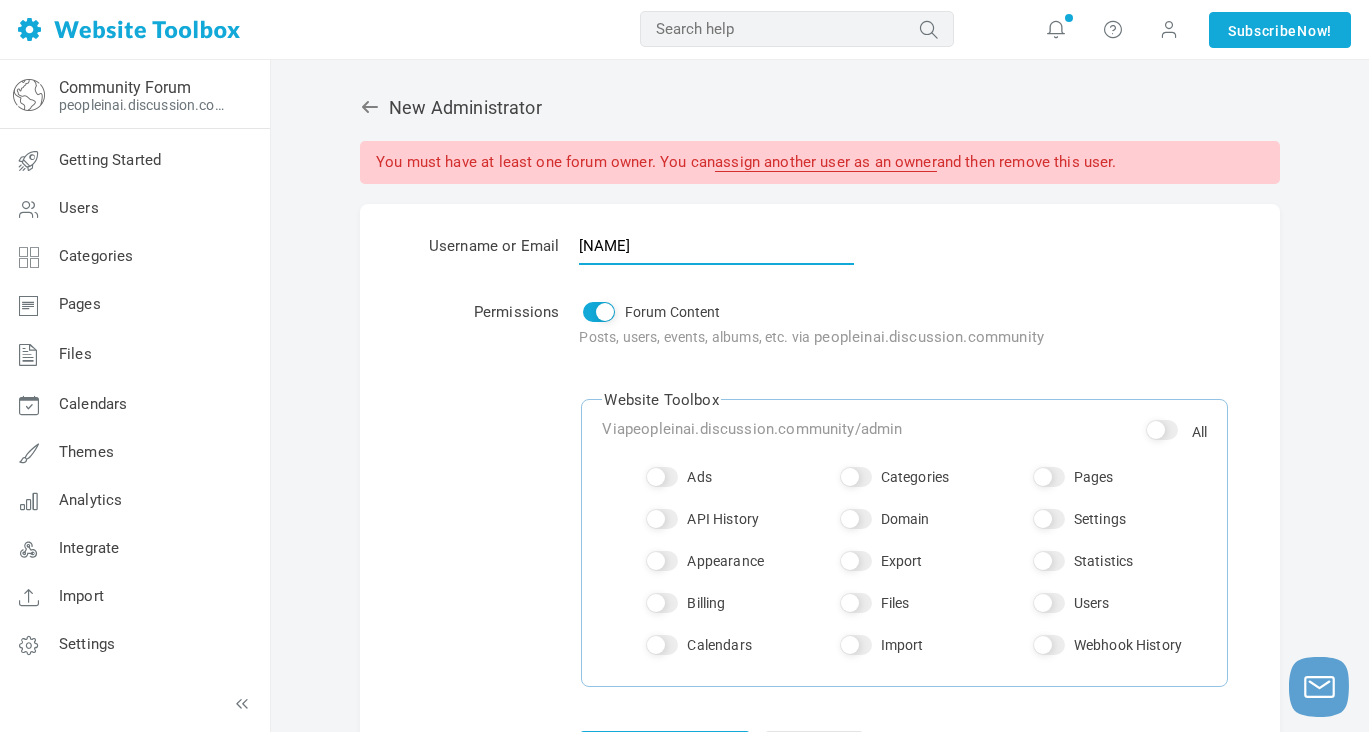 drag, startPoint x: 617, startPoint y: 245, endPoint x: 552, endPoint y: 245, distance: 65 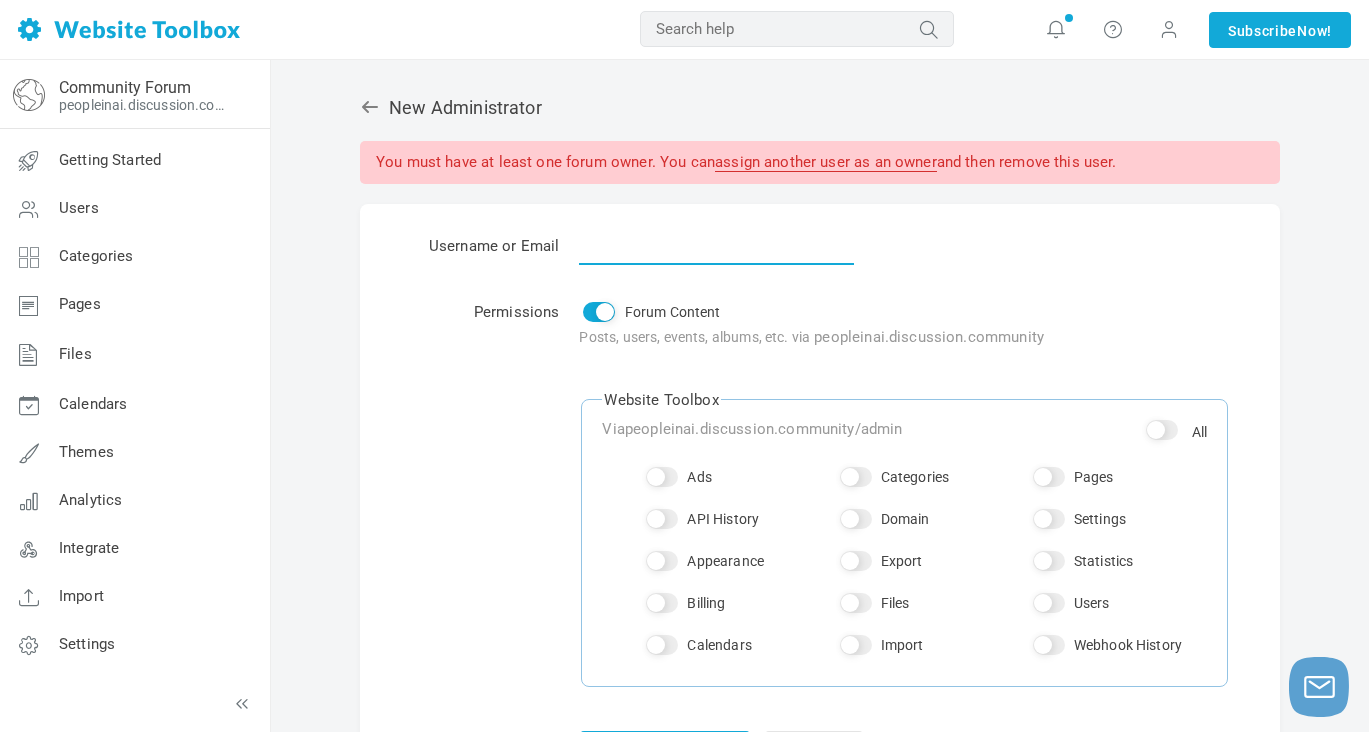 paste on "raseidl@umich.edu" 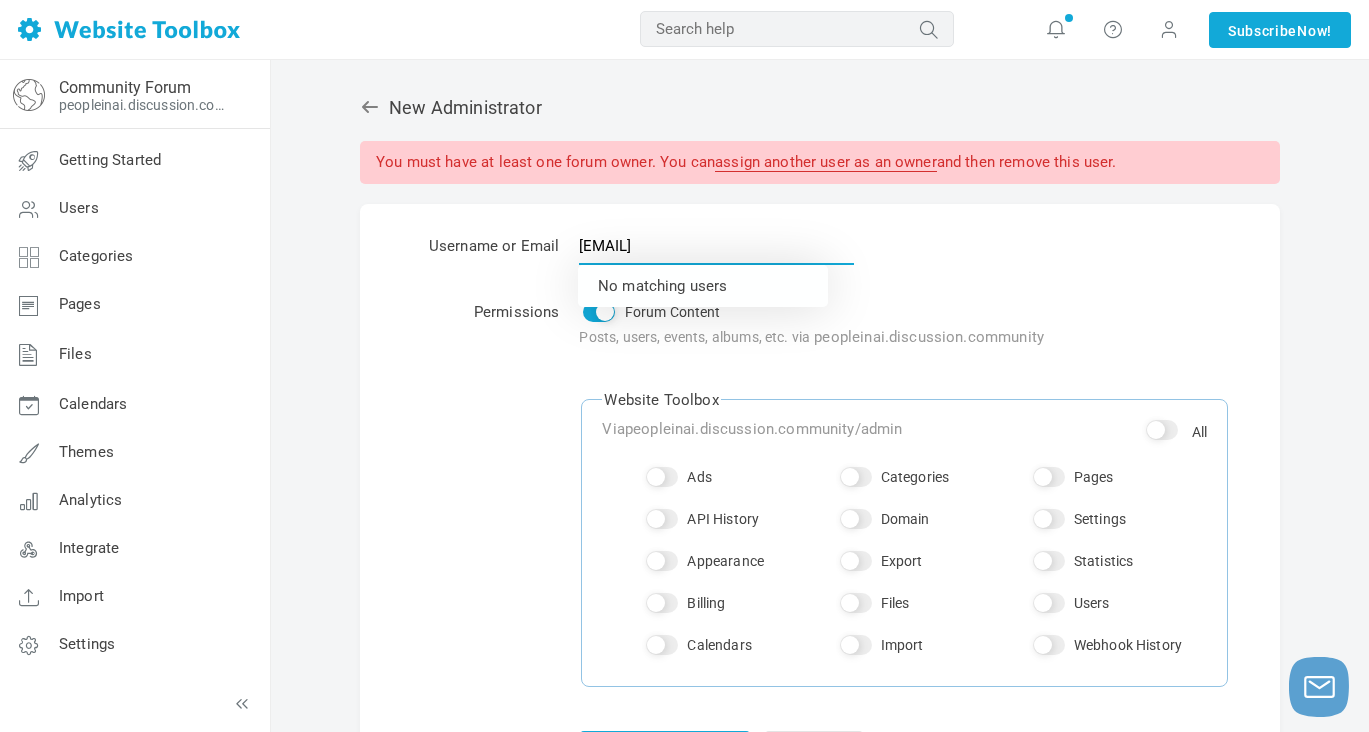 type on "raseidl@umich.edu" 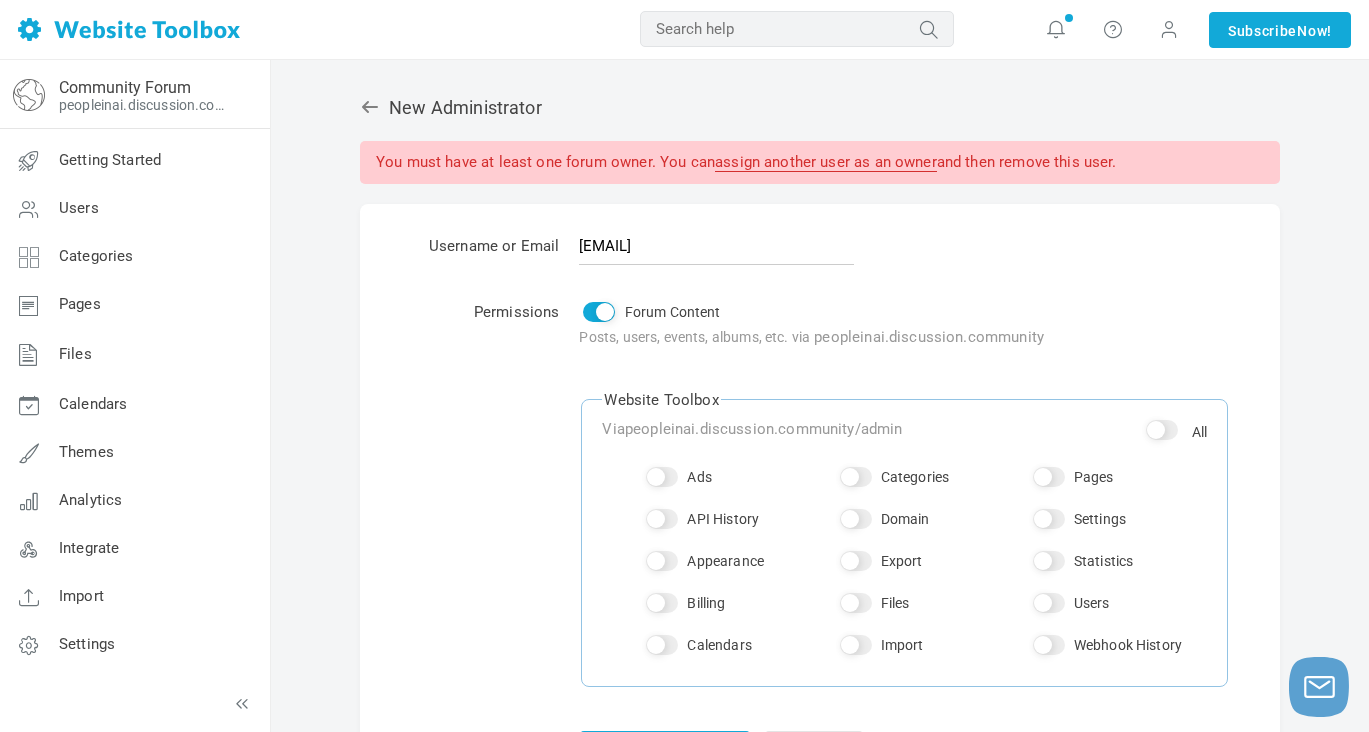 click on "raseidl@umich.edu" at bounding box center [904, 249] 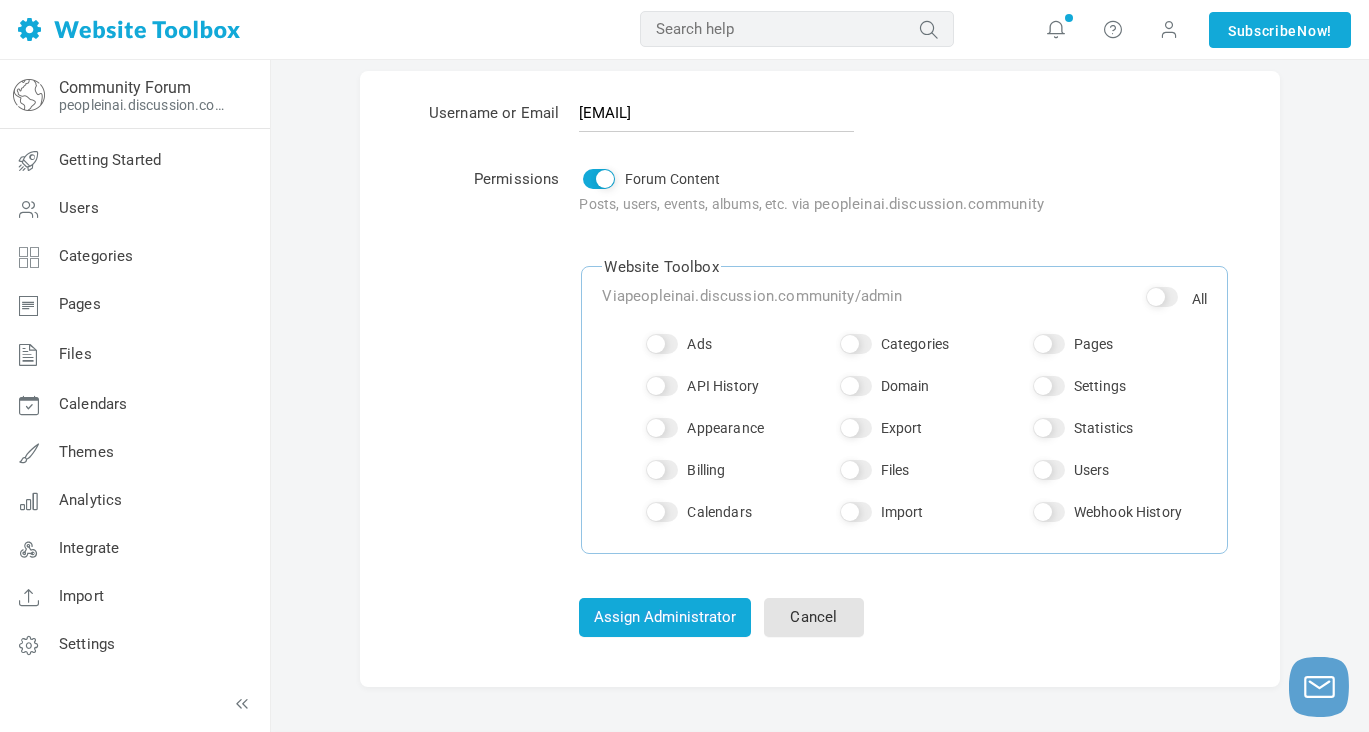 scroll, scrollTop: 168, scrollLeft: 0, axis: vertical 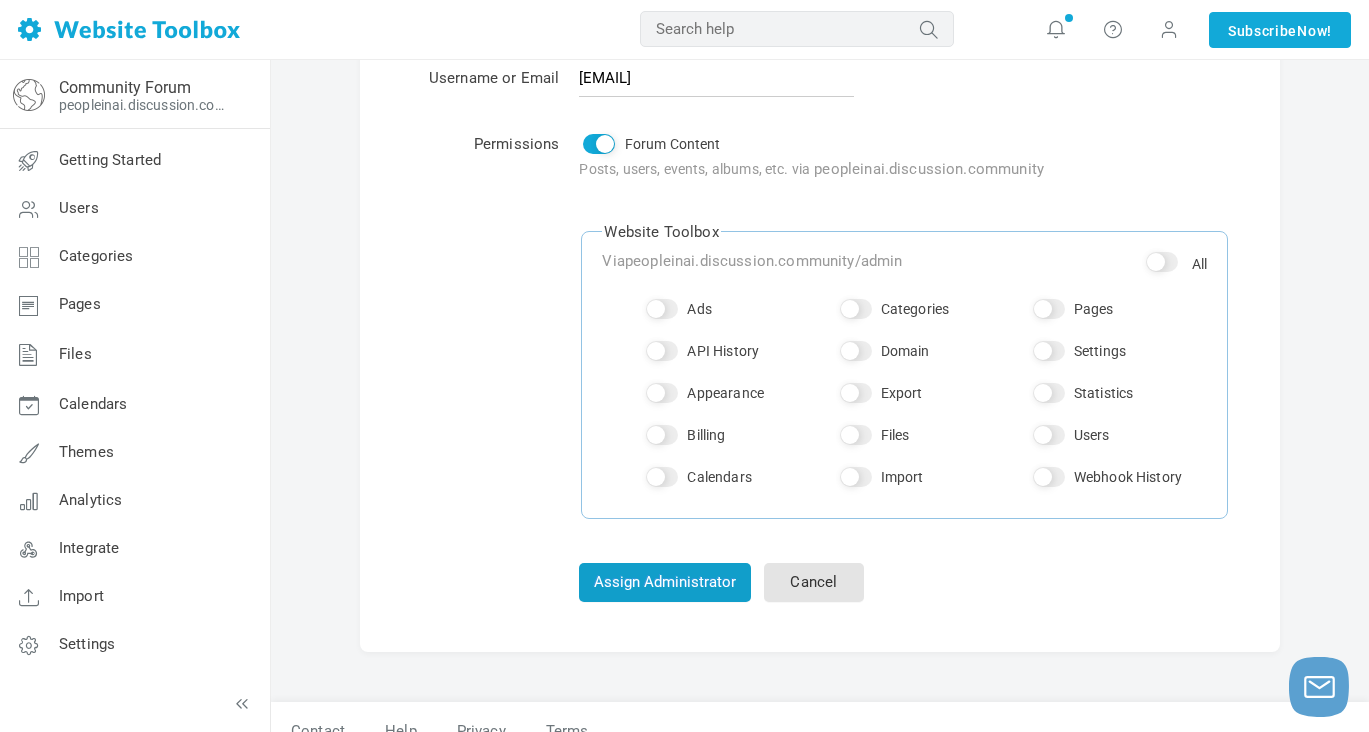 click on "Assign Administrator" at bounding box center [665, 582] 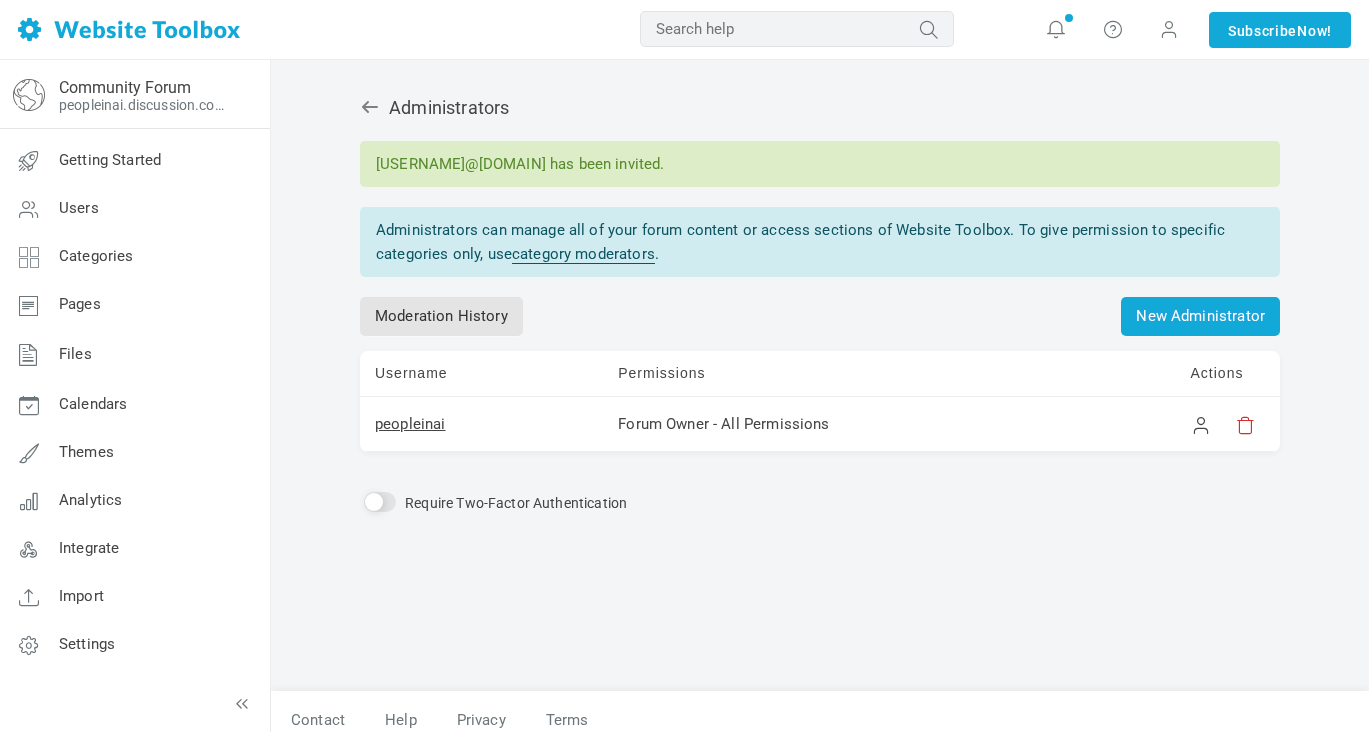 scroll, scrollTop: 0, scrollLeft: 0, axis: both 